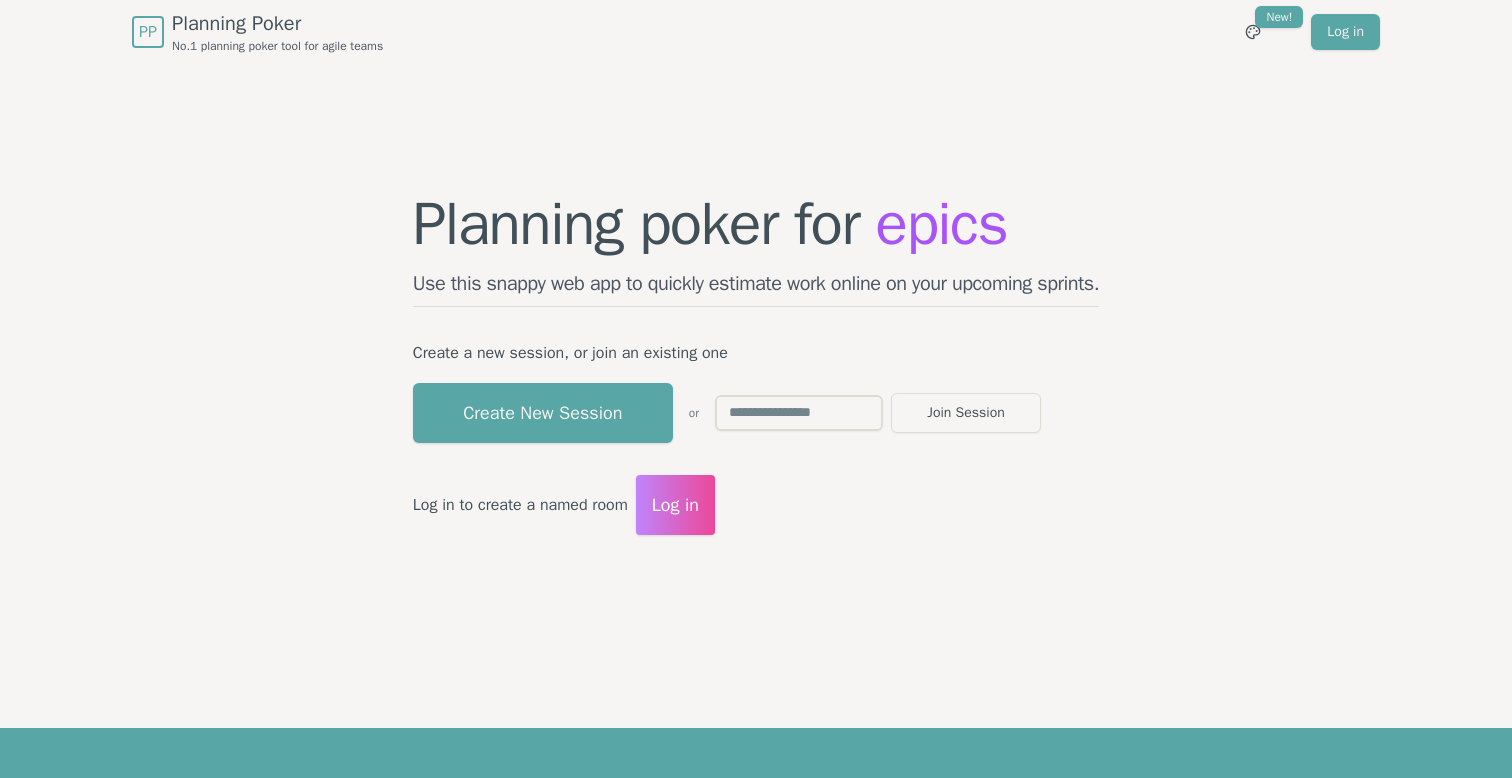 scroll, scrollTop: 0, scrollLeft: 0, axis: both 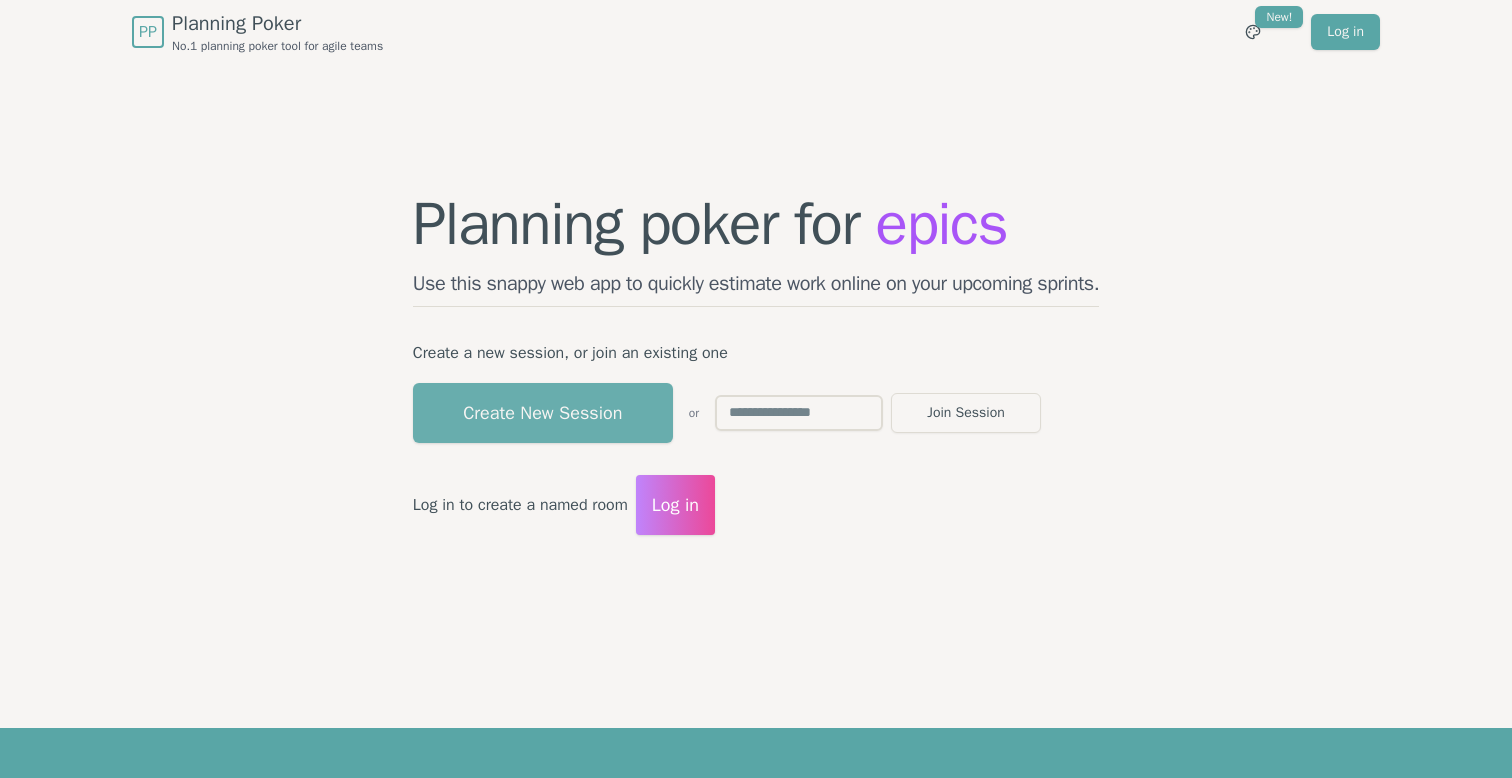 drag, startPoint x: 0, startPoint y: 0, endPoint x: 533, endPoint y: 408, distance: 671.2324 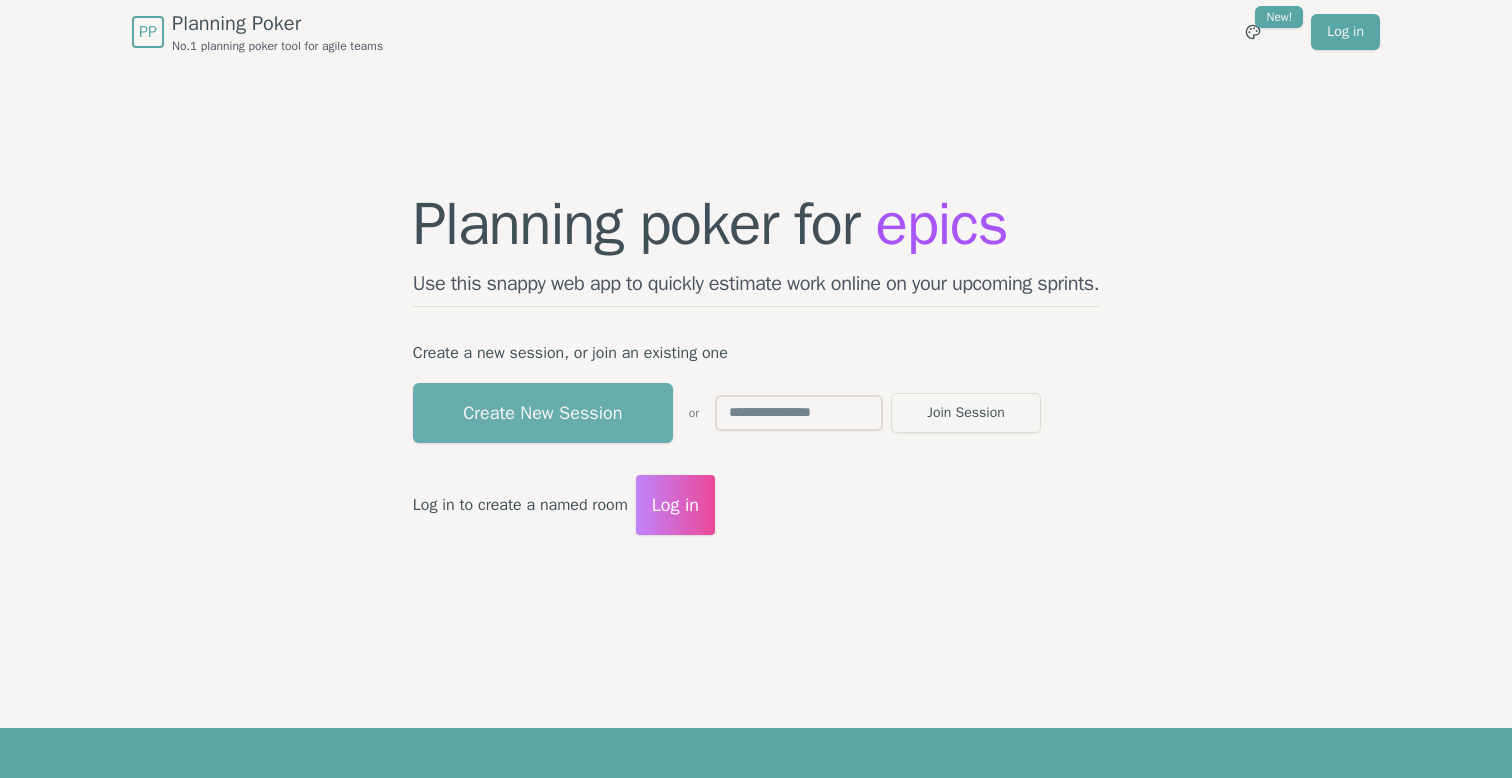 click on "Create New Session" at bounding box center (543, 413) 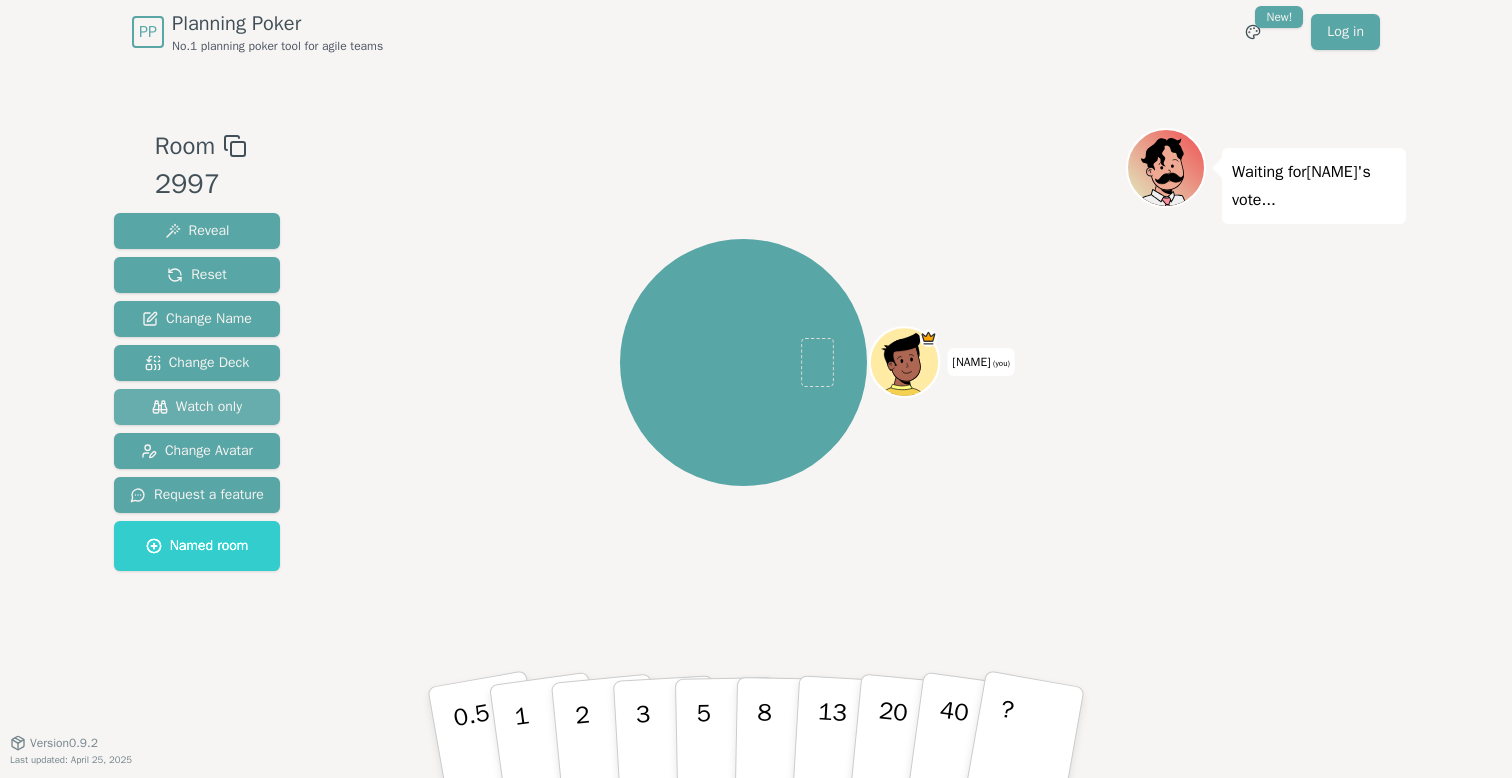 click on "Watch only" at bounding box center (197, 407) 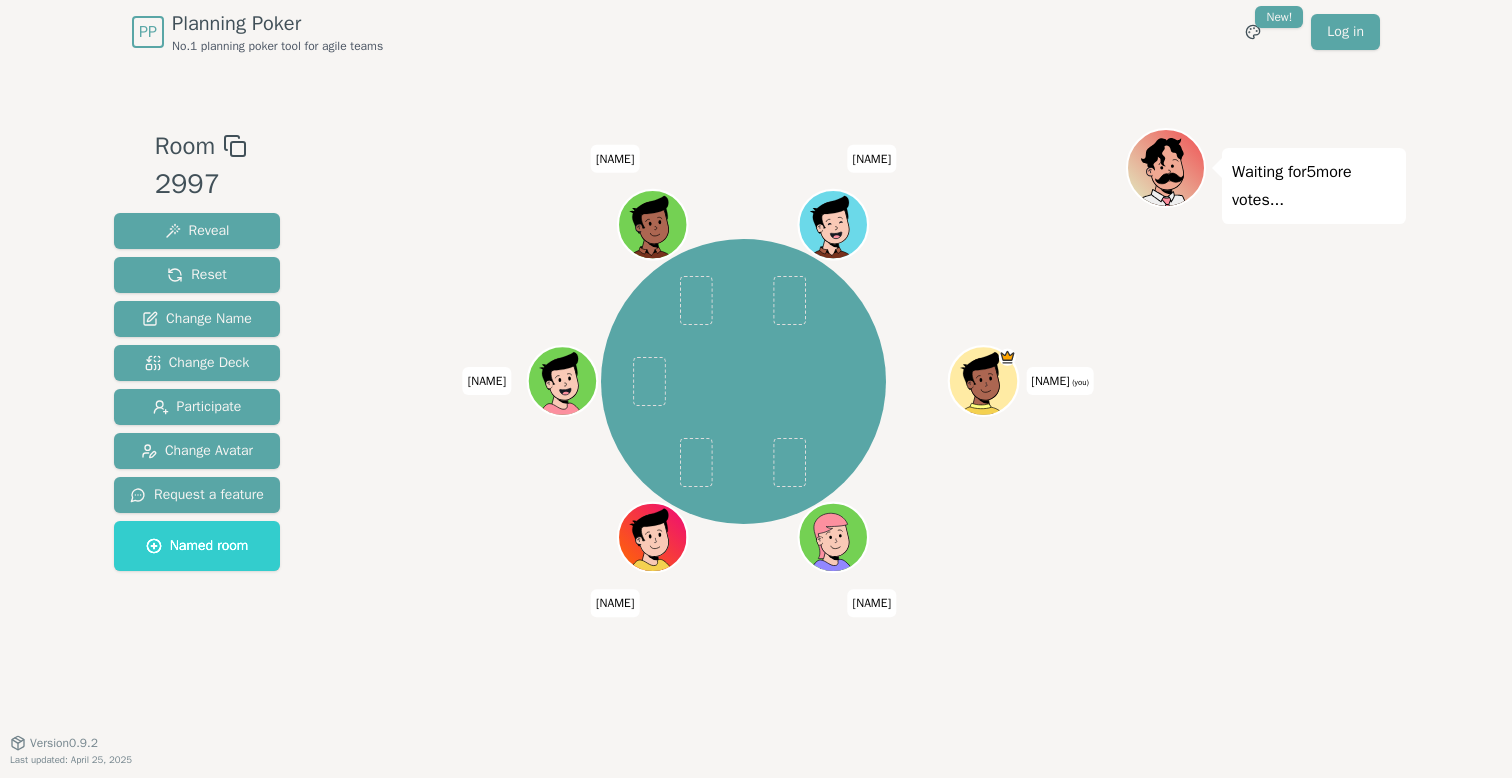 click on "[NAME] (you) [NAME] [NAME] [NAME] [NAME] [NAME]" at bounding box center (743, 381) 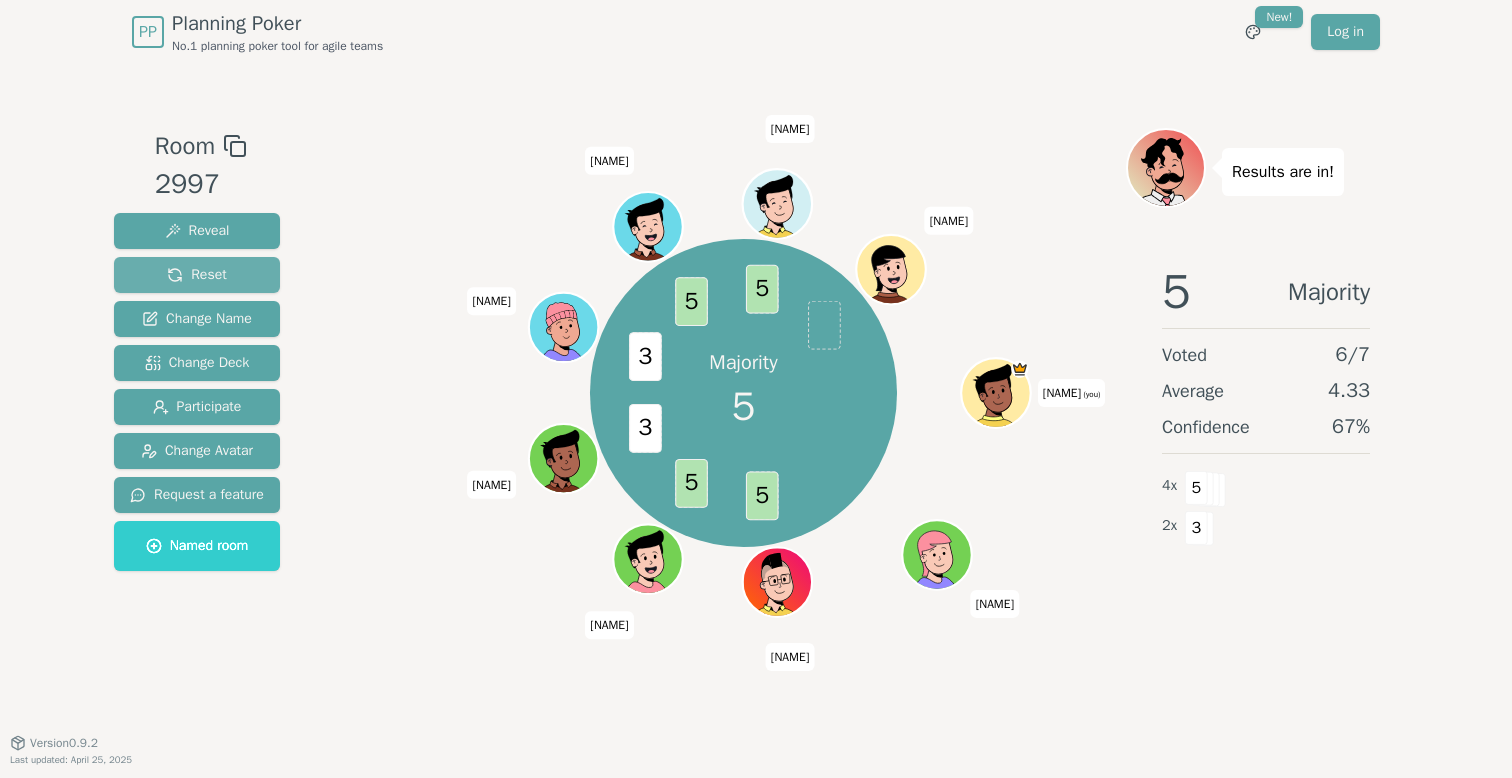 click on "Reset" at bounding box center [197, 275] 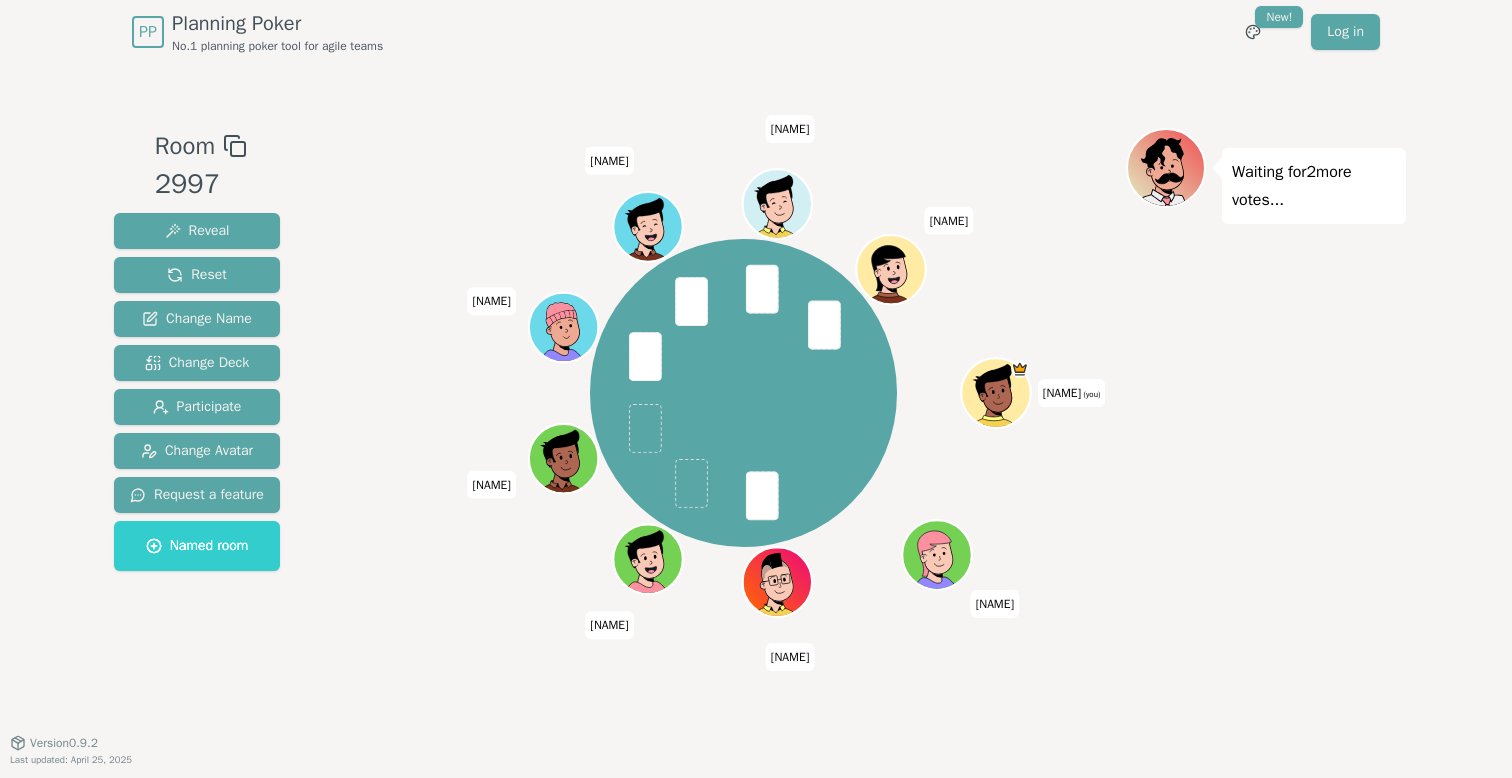 drag, startPoint x: 204, startPoint y: 223, endPoint x: 565, endPoint y: 596, distance: 519.08575 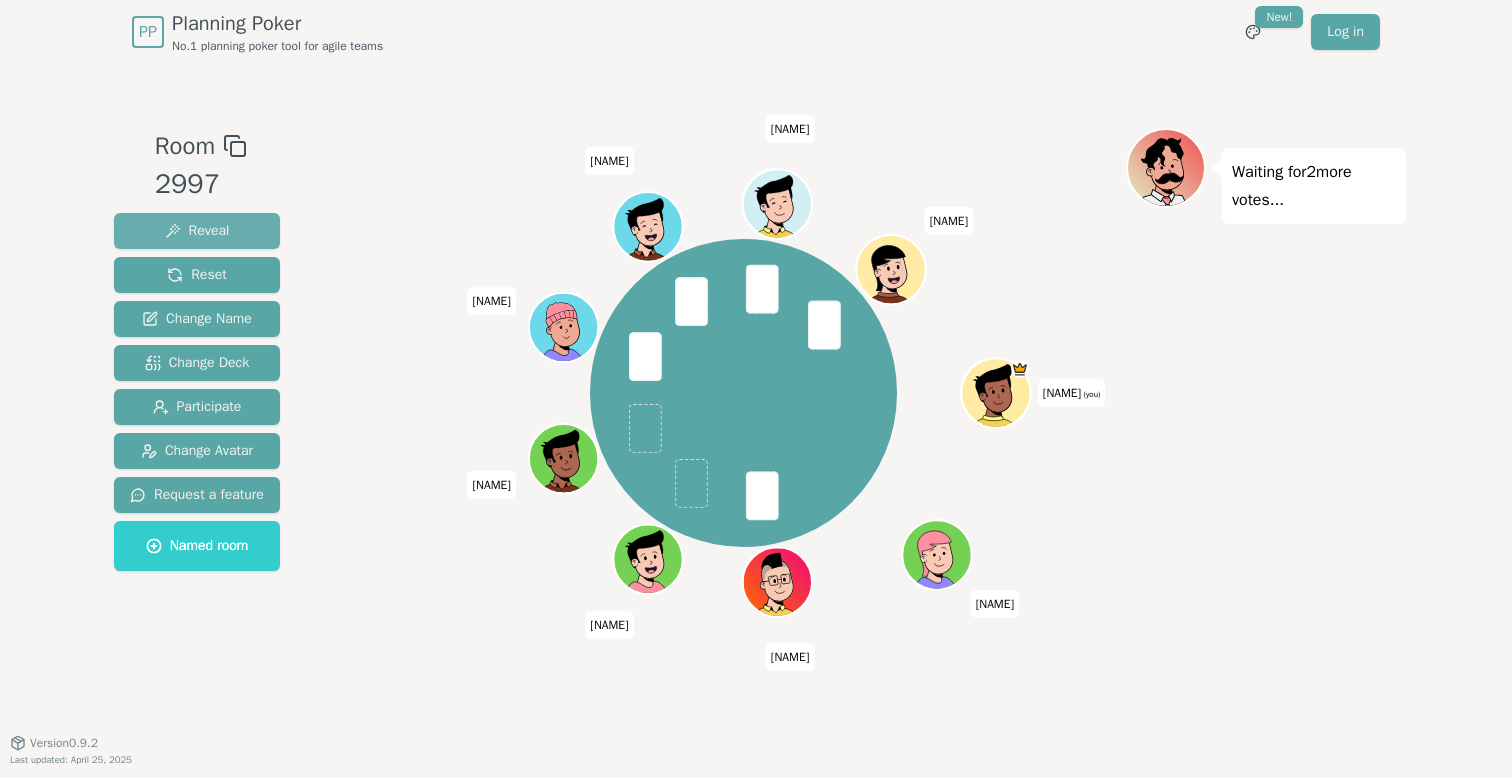 click on "Reveal" at bounding box center (197, 231) 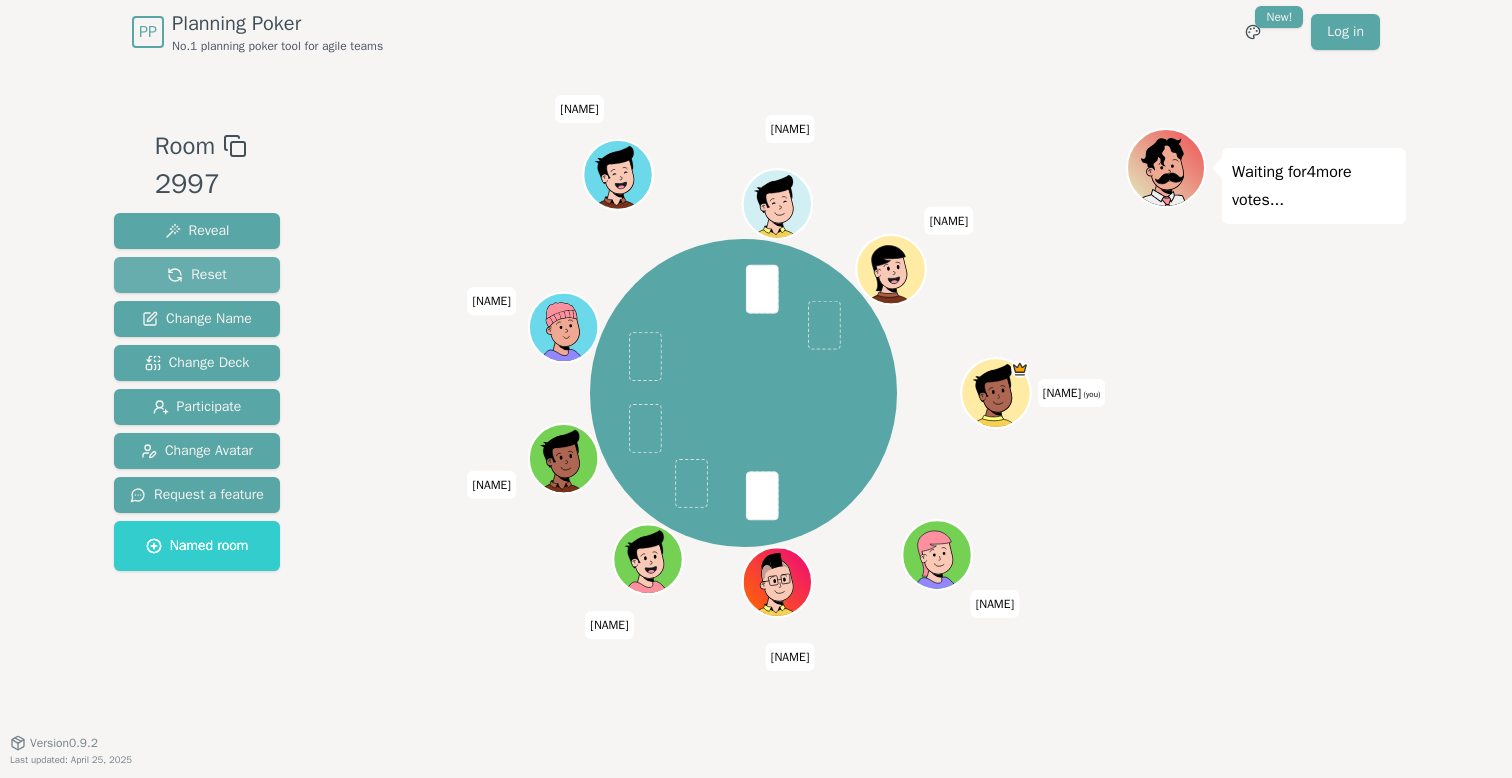 click on "Reset" at bounding box center (197, 275) 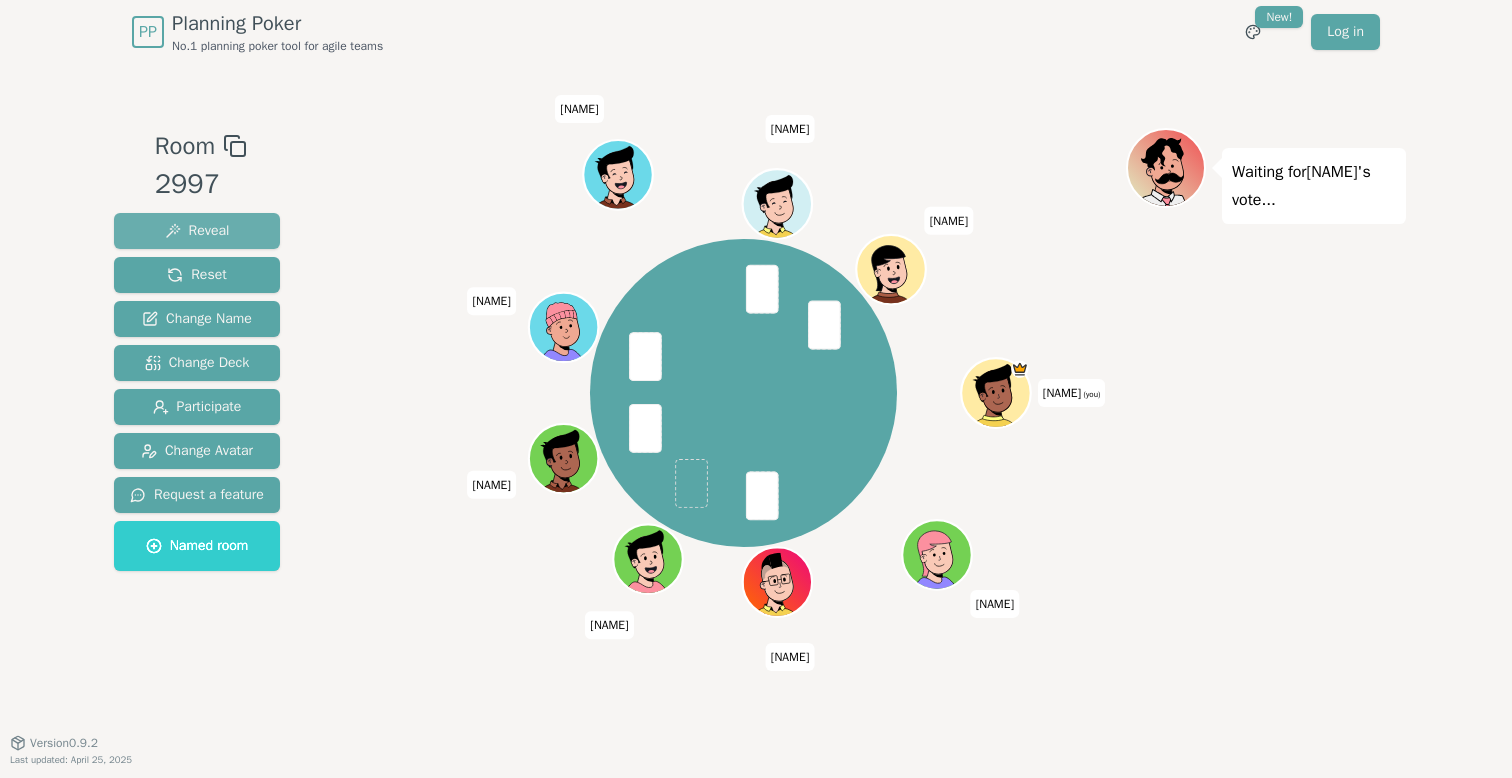 click on "Reveal" at bounding box center [197, 231] 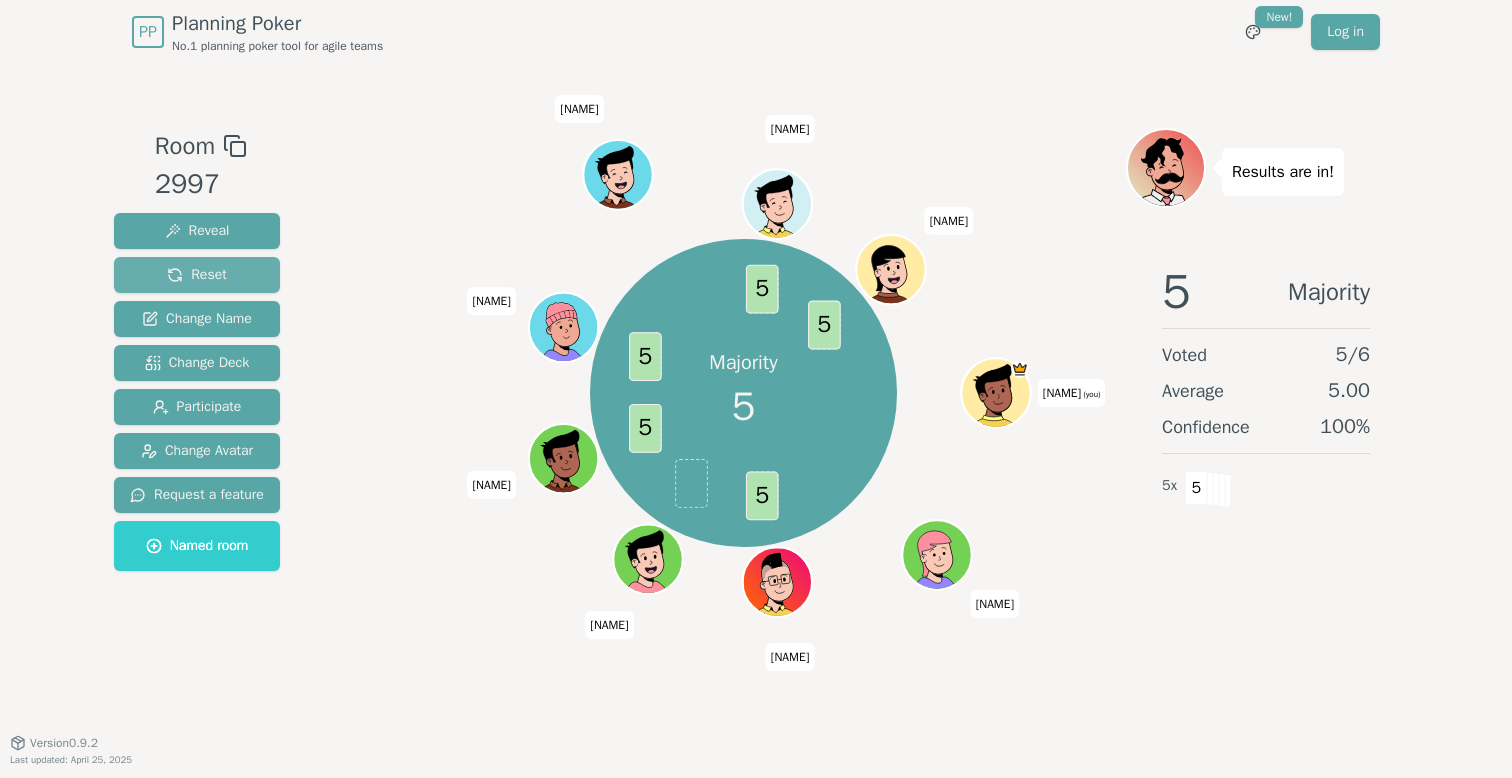 click on "Reset" at bounding box center [197, 275] 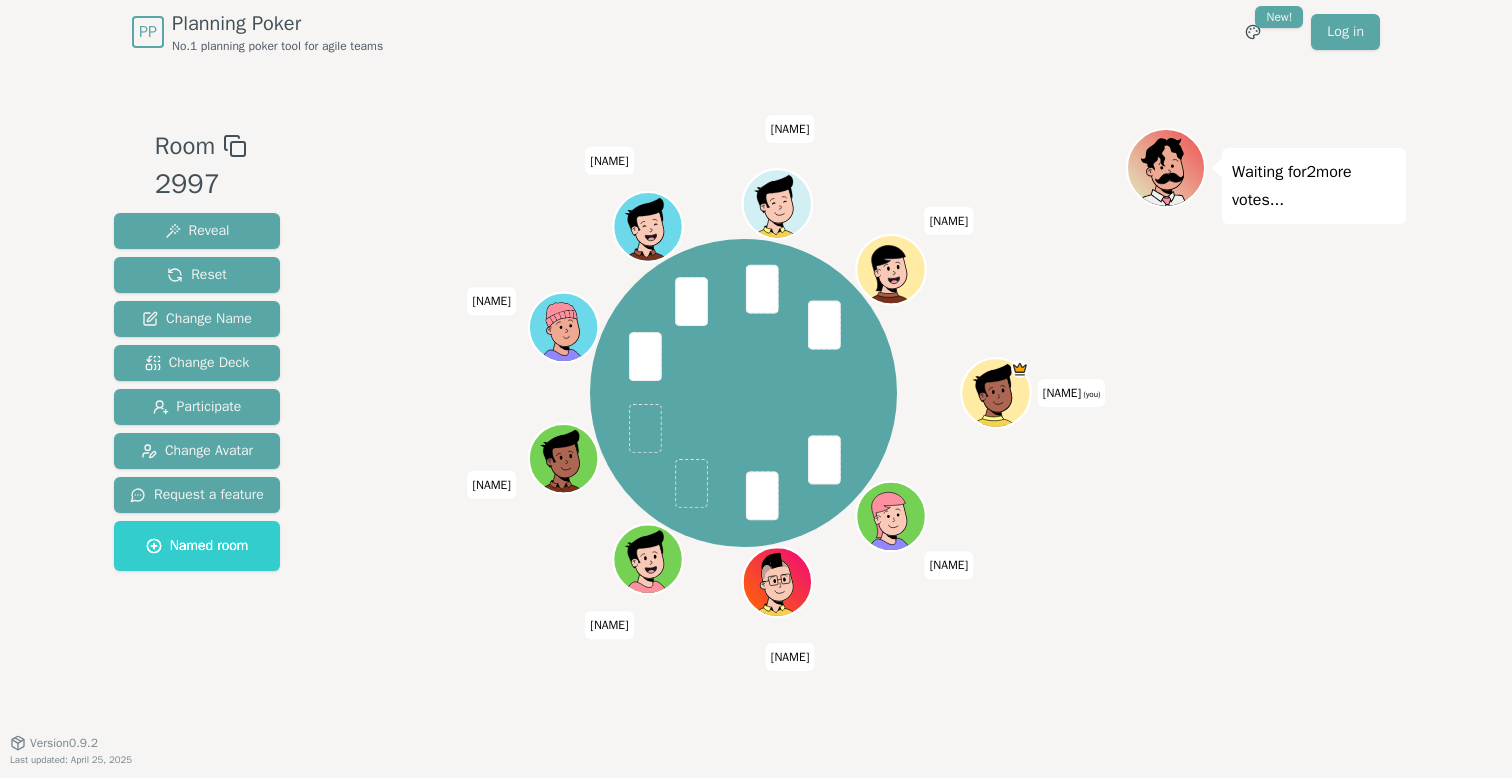 type 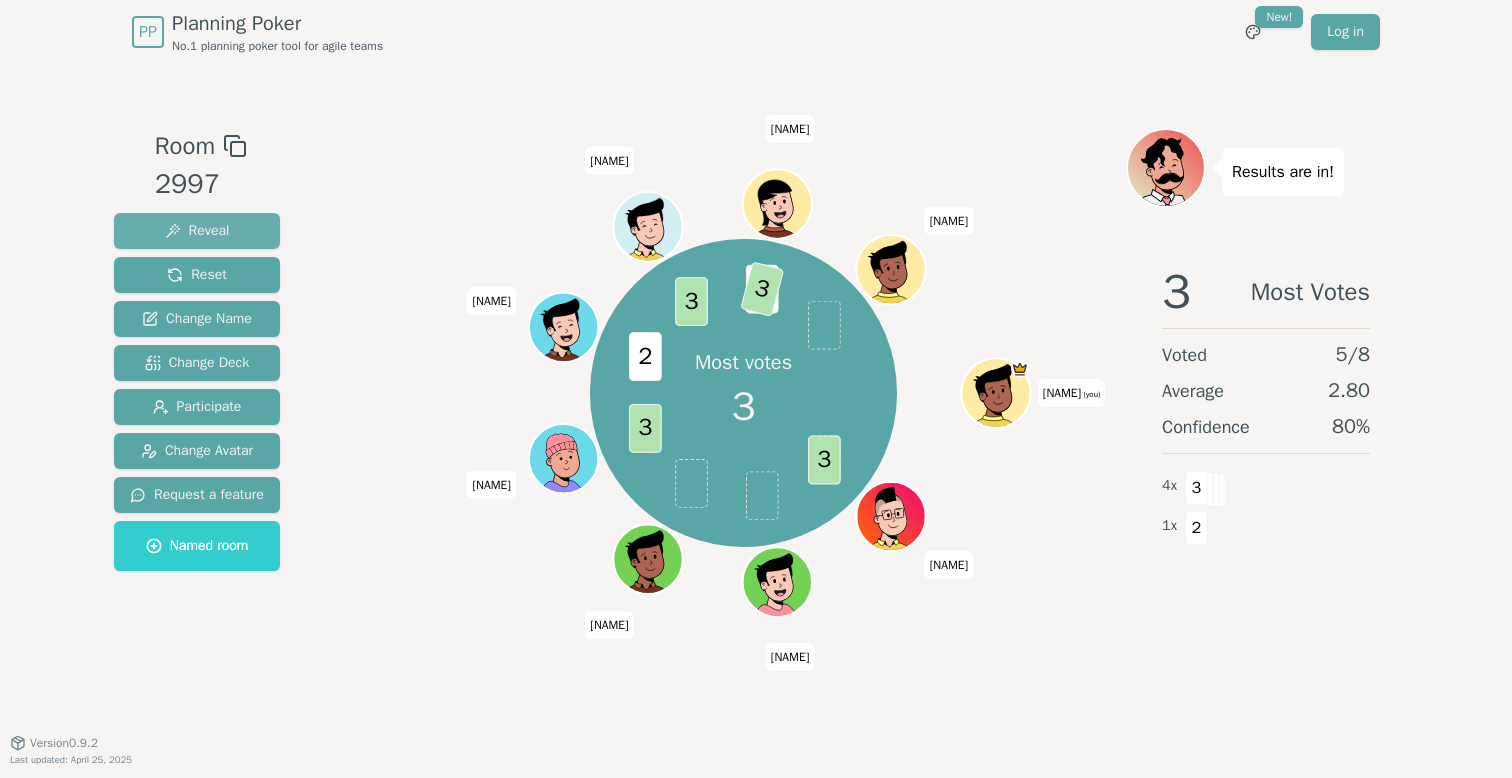 click on "Reveal" at bounding box center (197, 231) 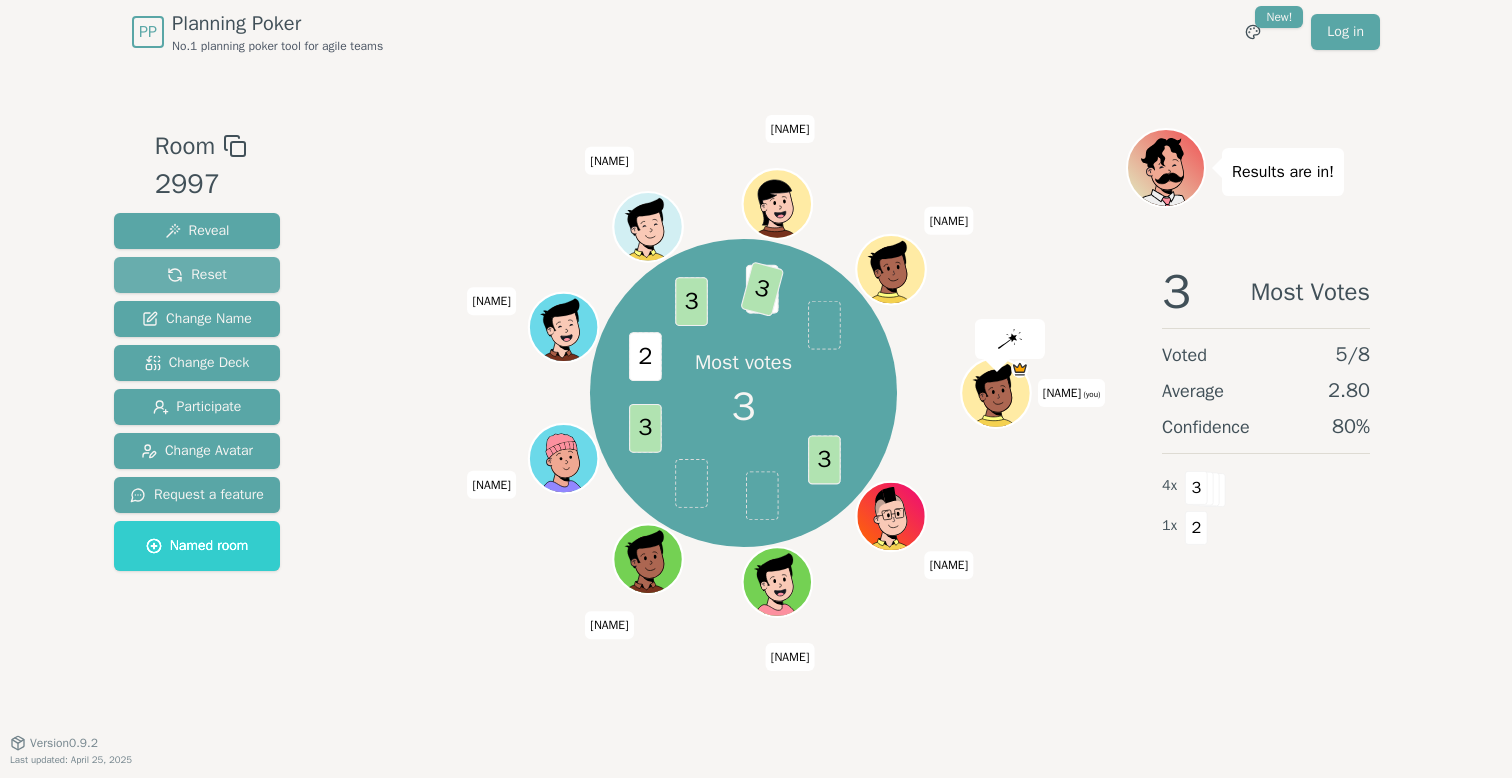 click on "Reset" at bounding box center (197, 275) 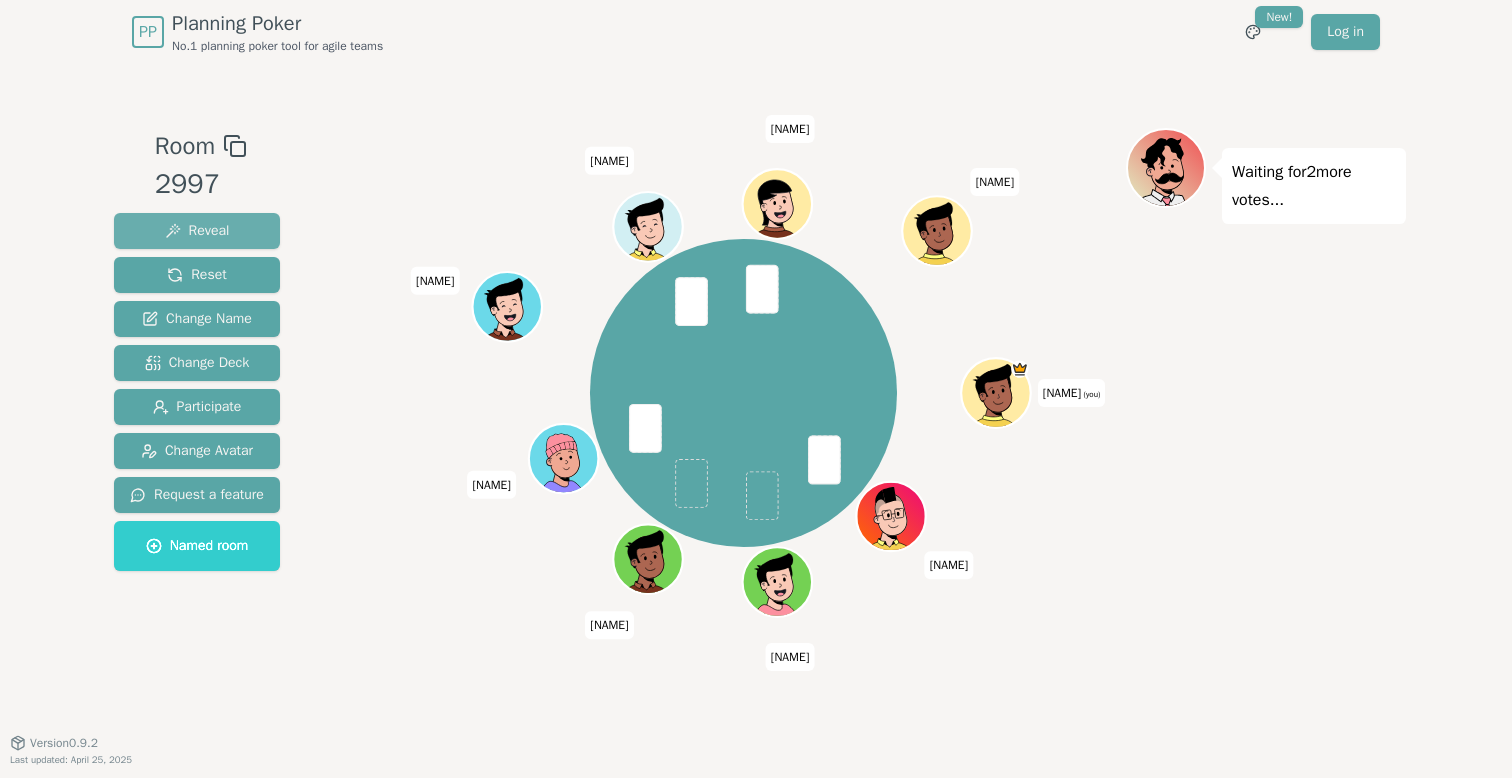 click on "Reveal" at bounding box center [197, 231] 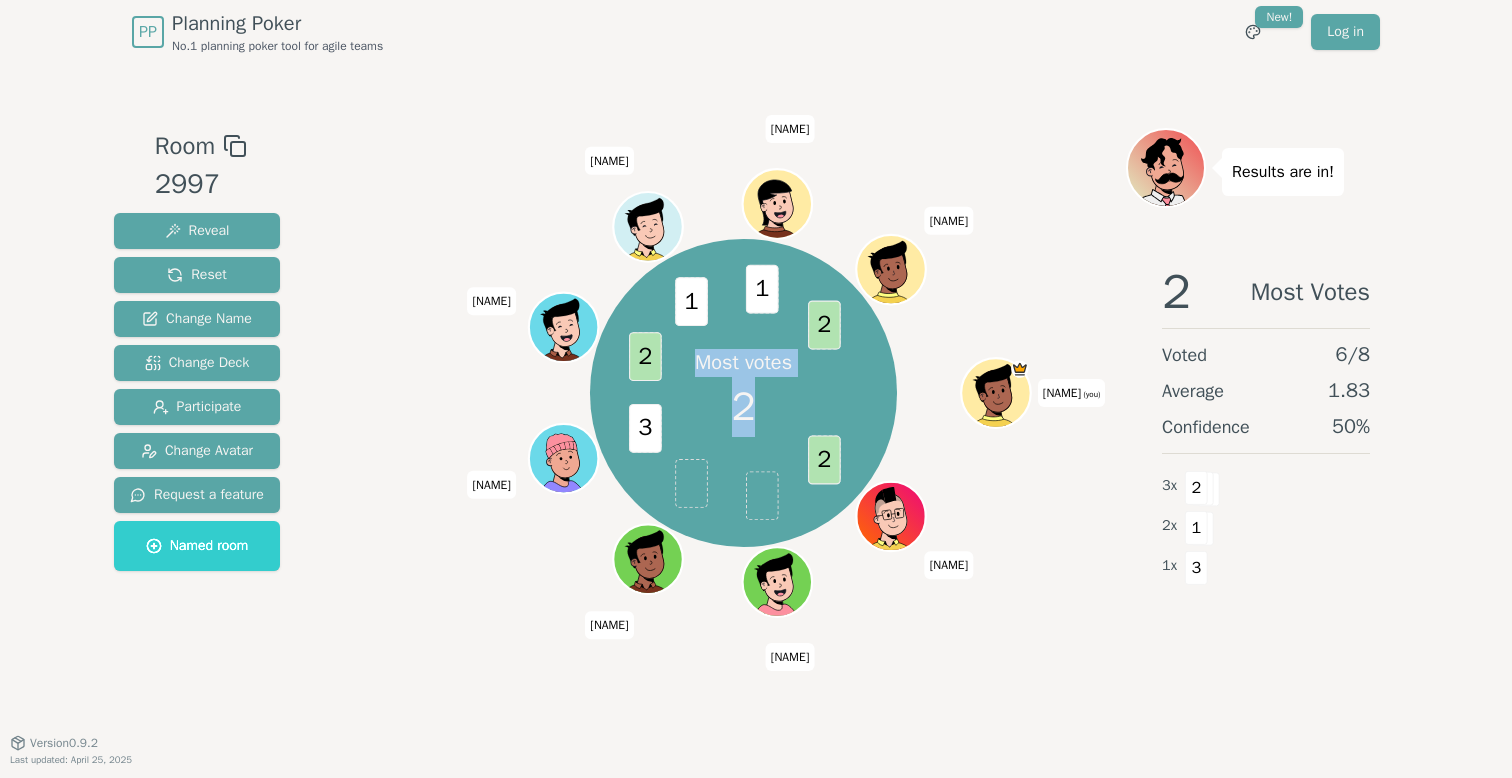drag, startPoint x: 697, startPoint y: 365, endPoint x: 768, endPoint y: 443, distance: 105.47511 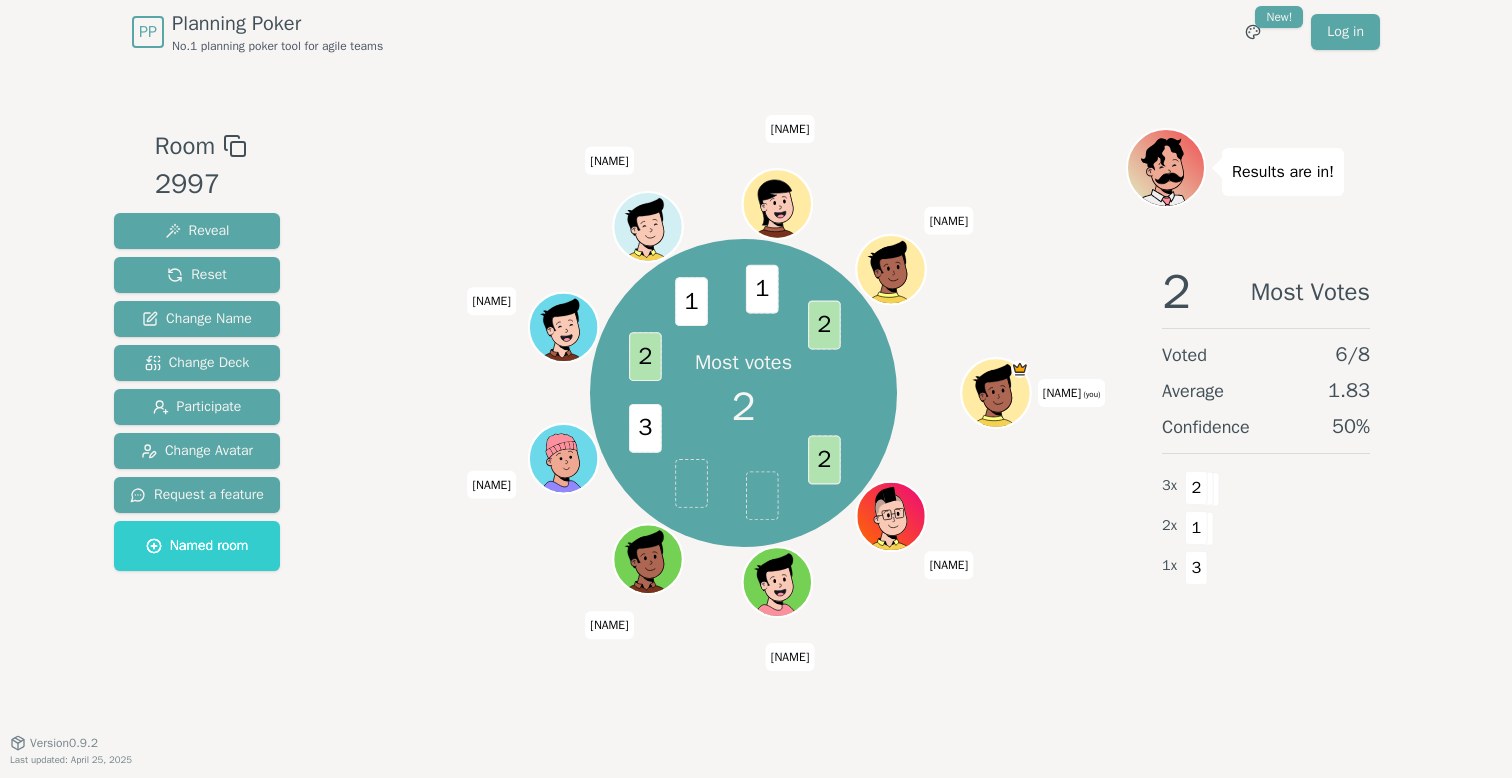 click on "2" at bounding box center (744, 407) 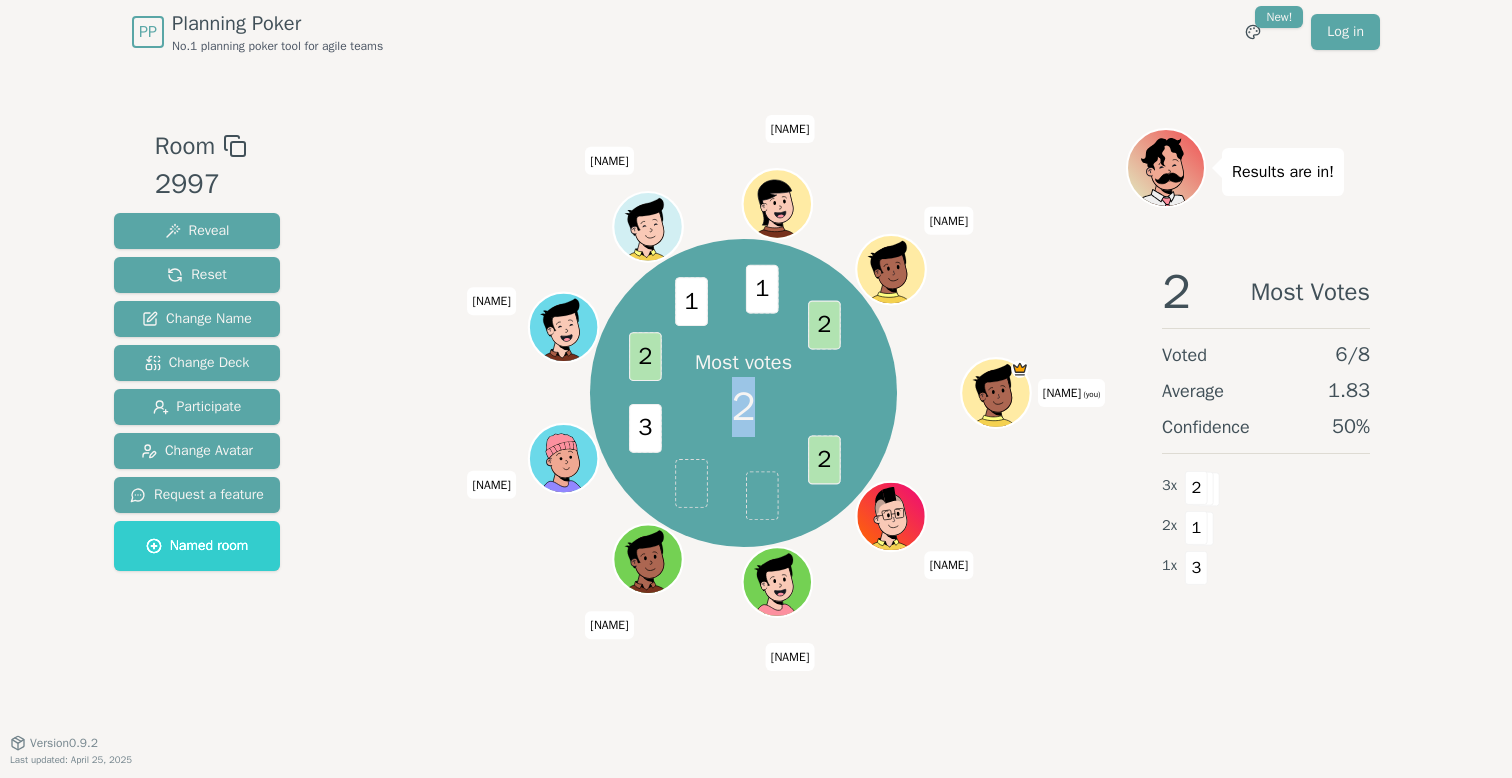 click on "2" at bounding box center [744, 407] 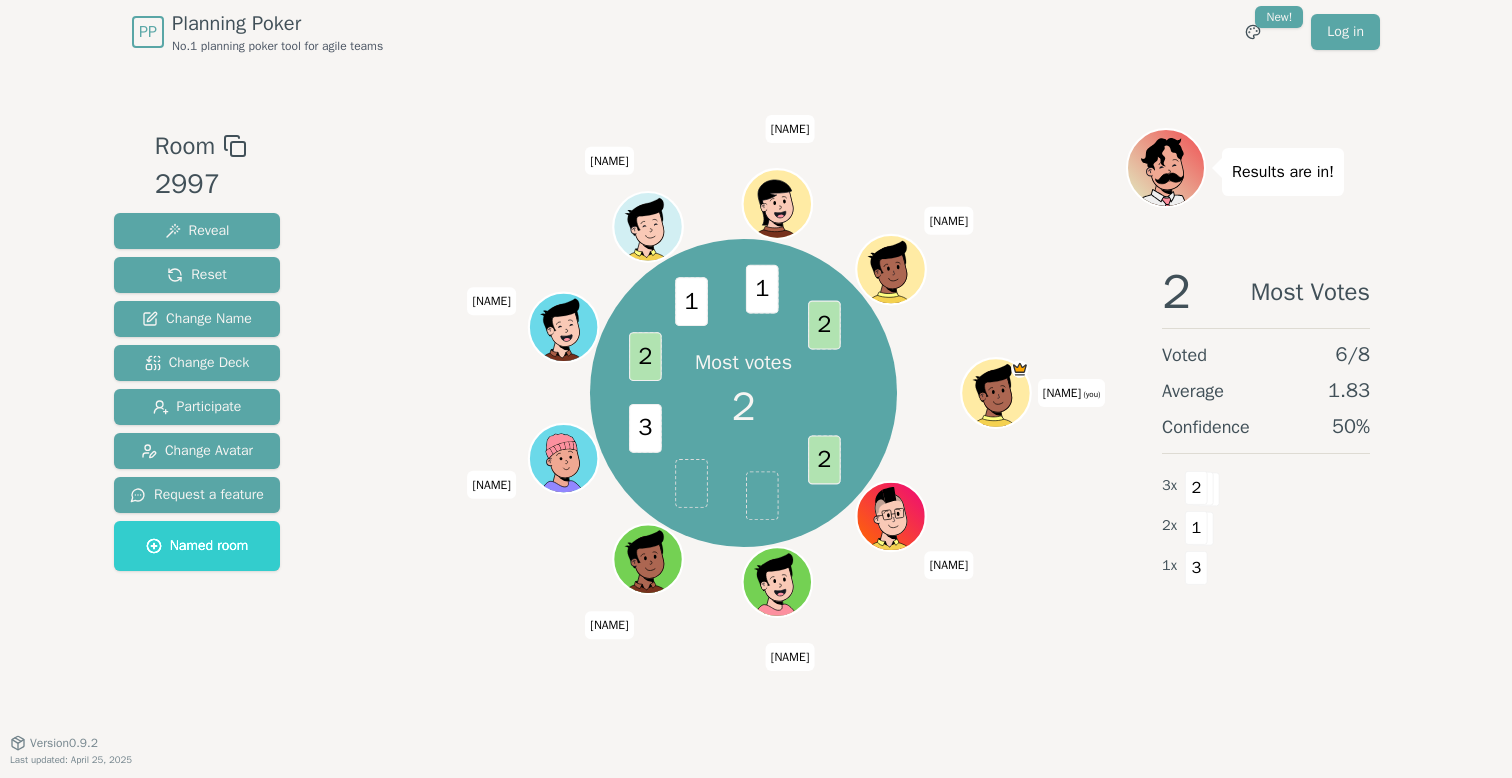 click on "2" at bounding box center (744, 407) 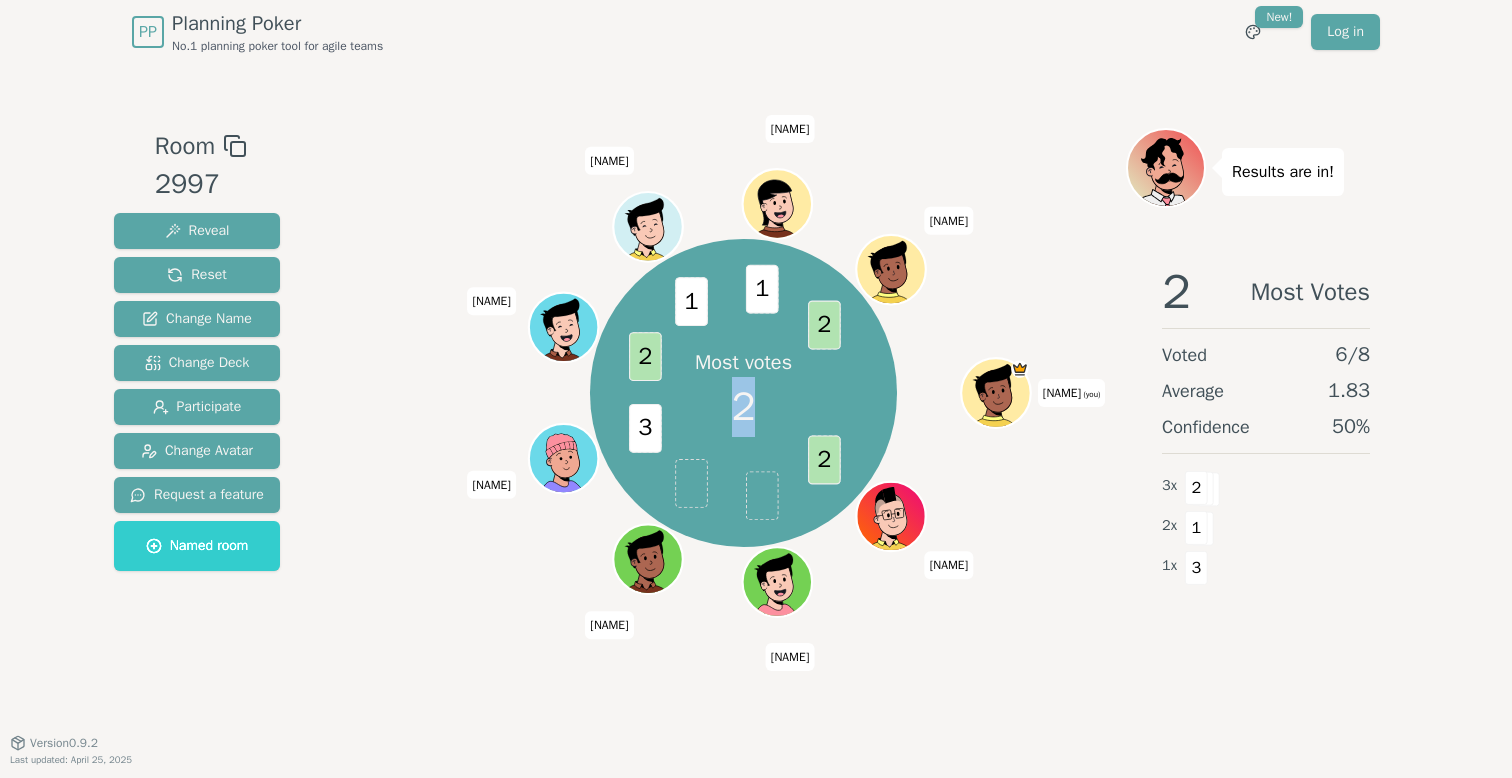 click on "2" at bounding box center [744, 407] 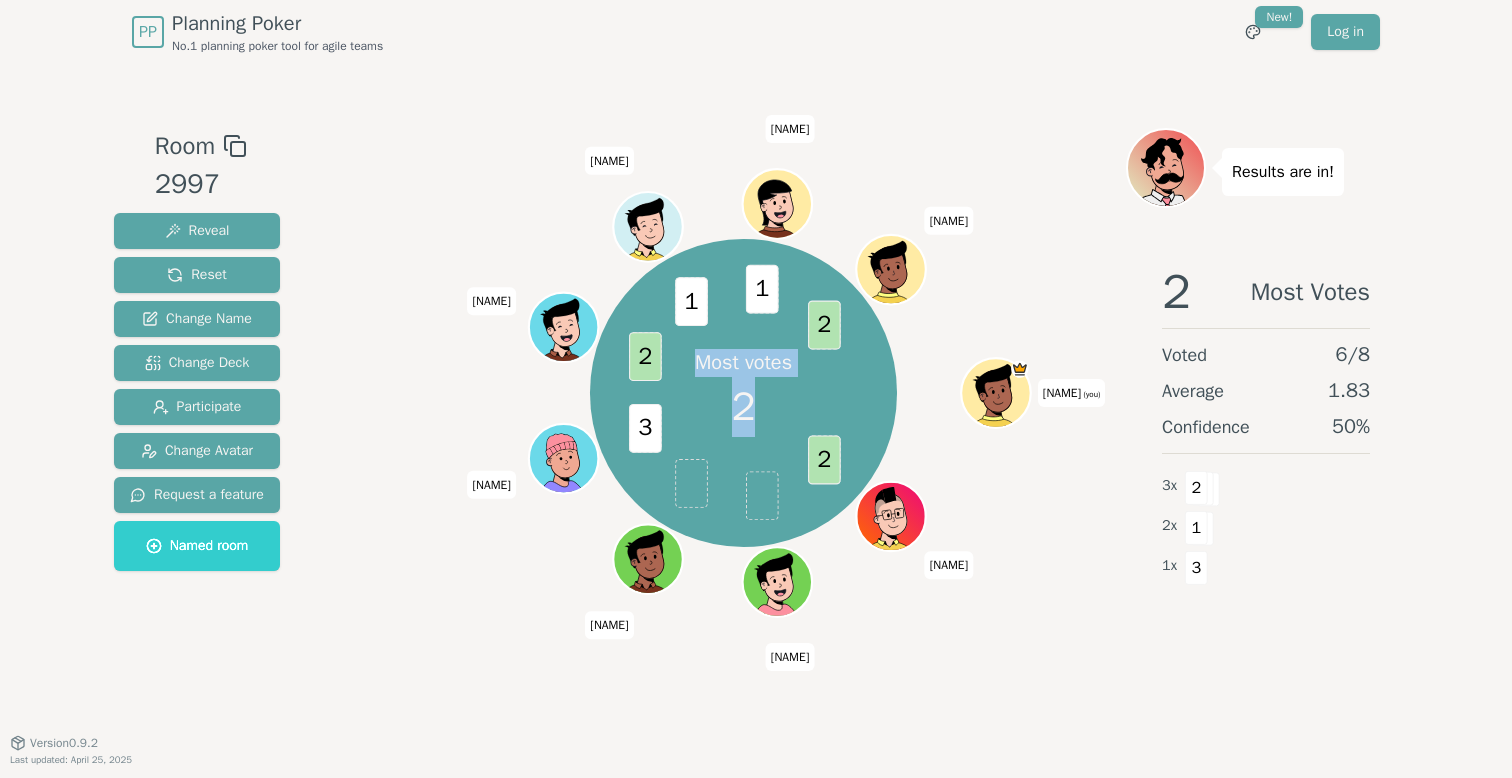 drag, startPoint x: 697, startPoint y: 361, endPoint x: 754, endPoint y: 415, distance: 78.51752 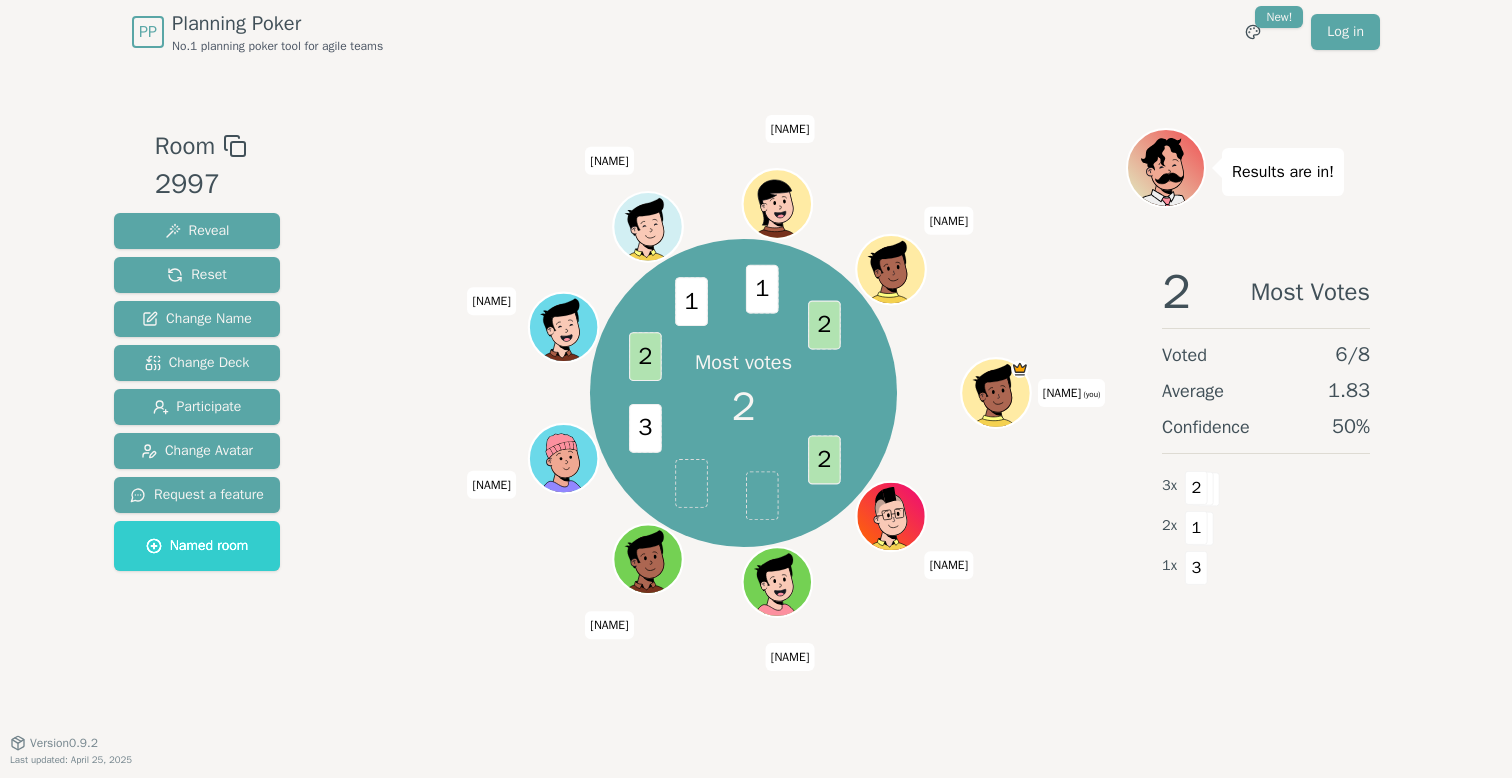 click on "2" at bounding box center (744, 407) 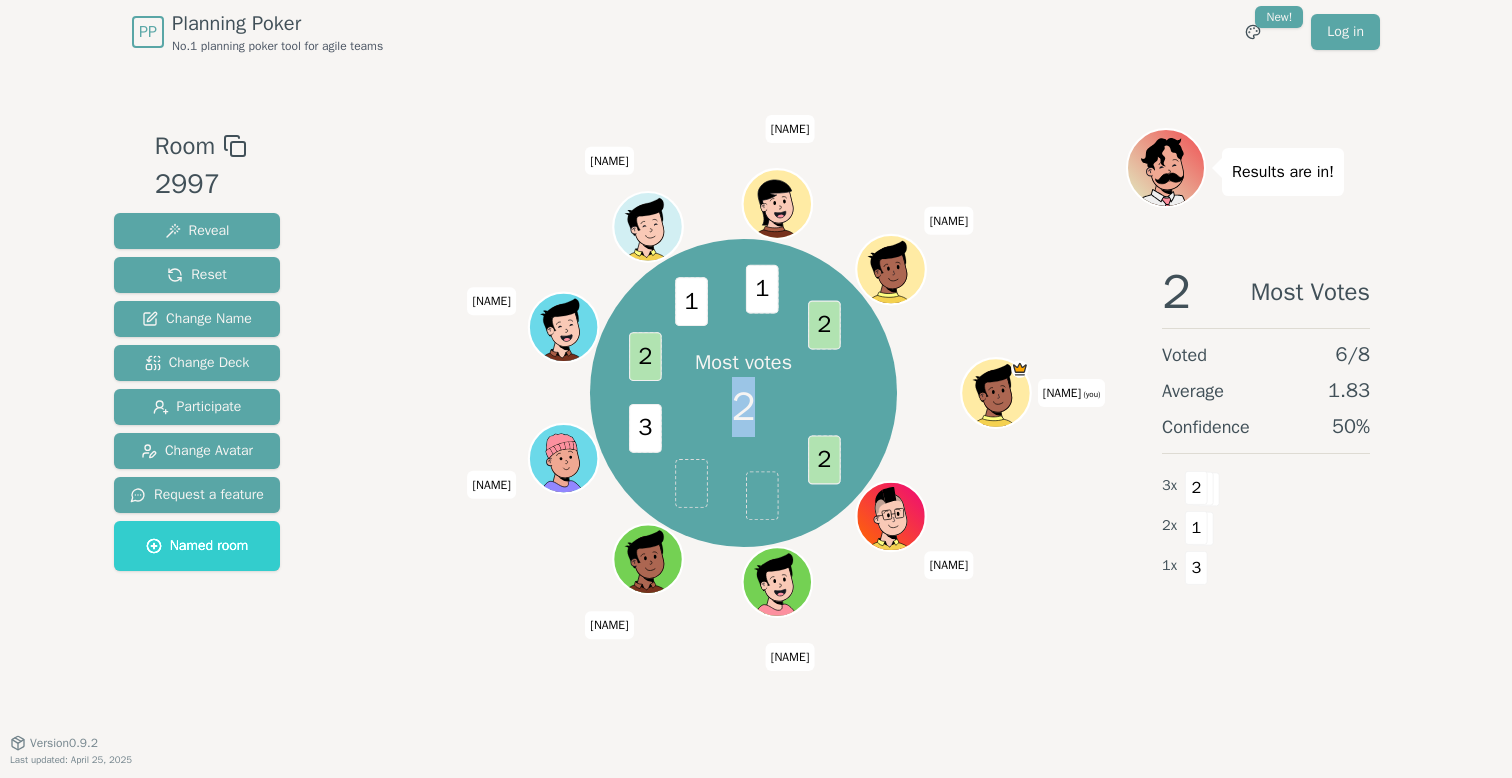 click on "2" at bounding box center (744, 407) 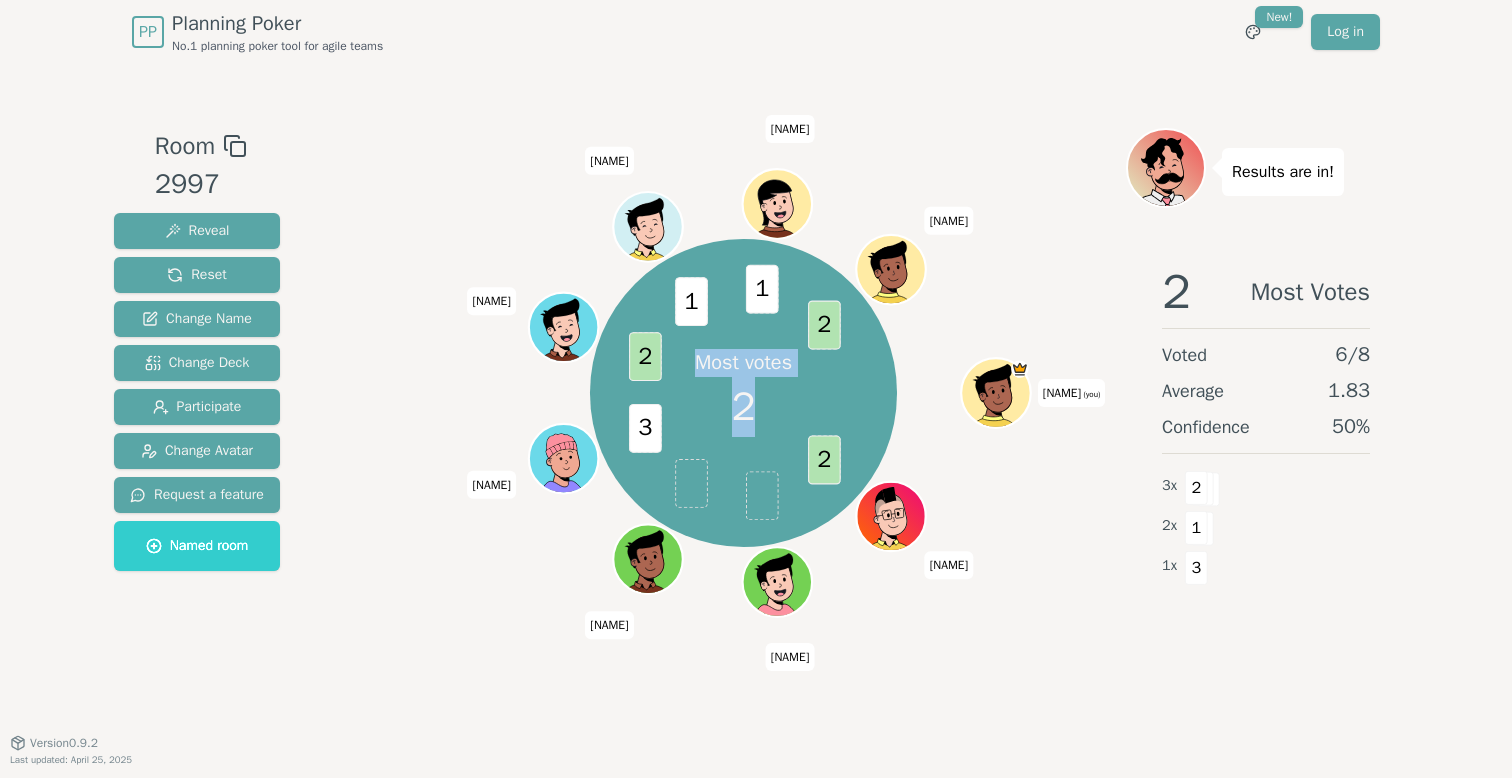 drag, startPoint x: 697, startPoint y: 366, endPoint x: 785, endPoint y: 423, distance: 104.84751 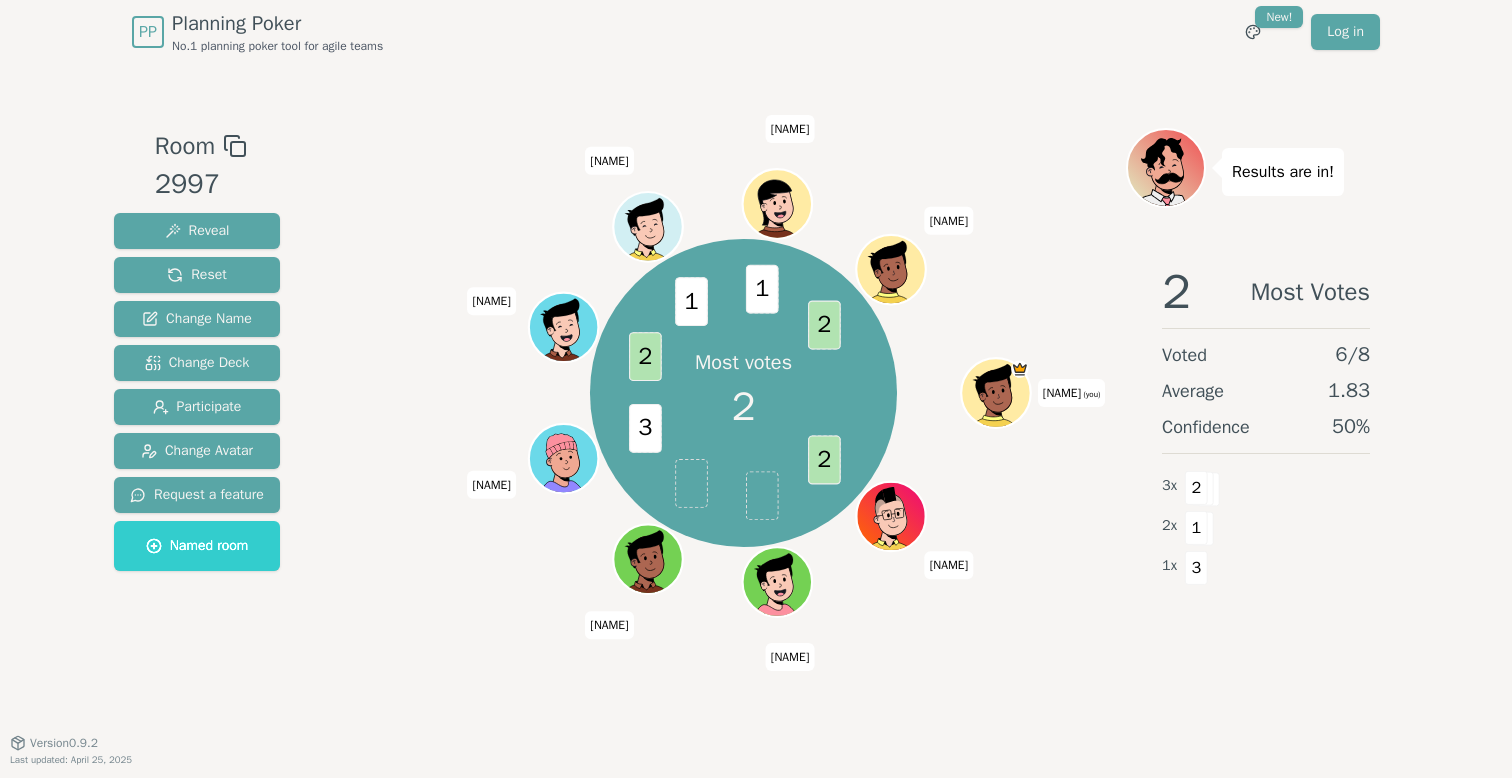 click on "2" at bounding box center (744, 407) 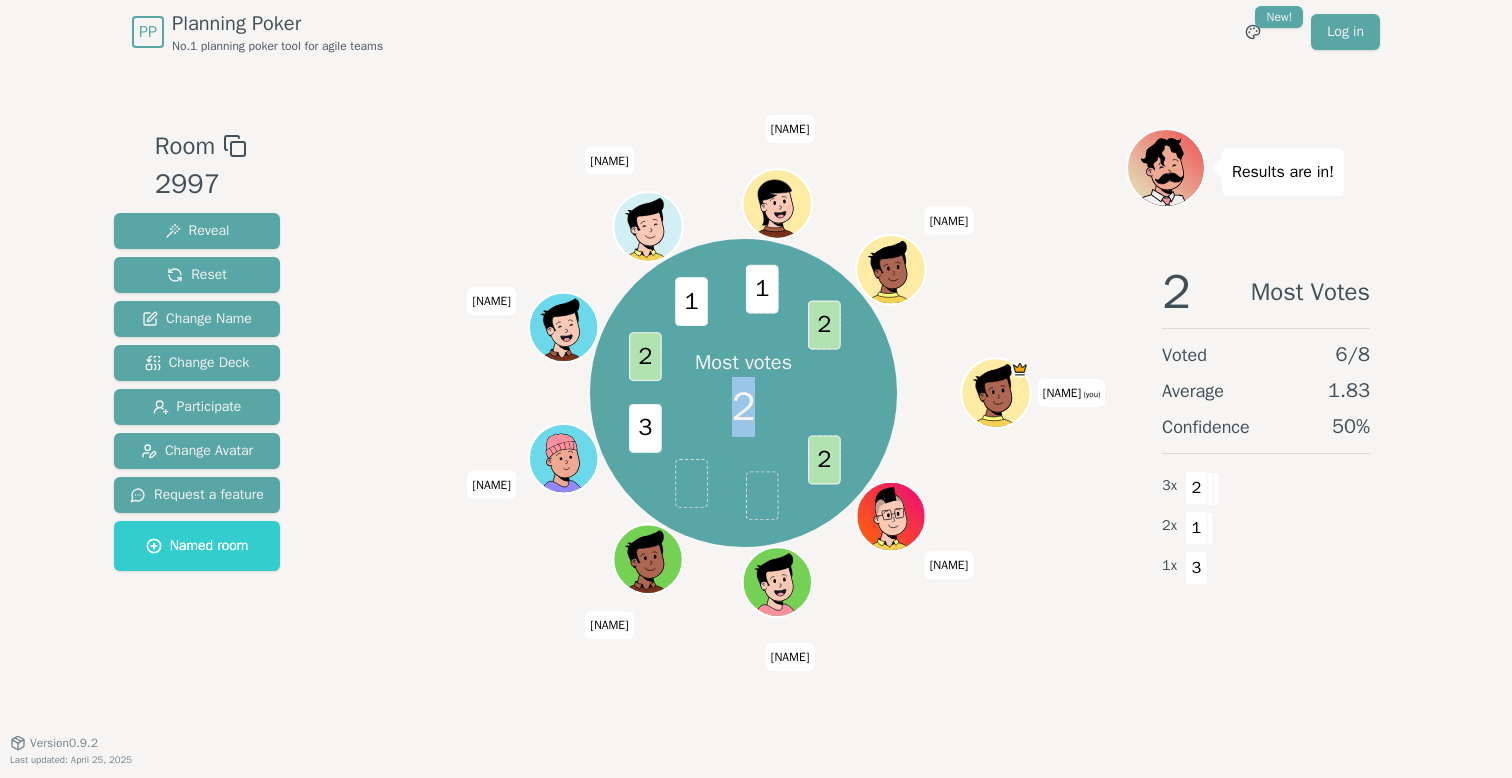 click on "2" at bounding box center [744, 407] 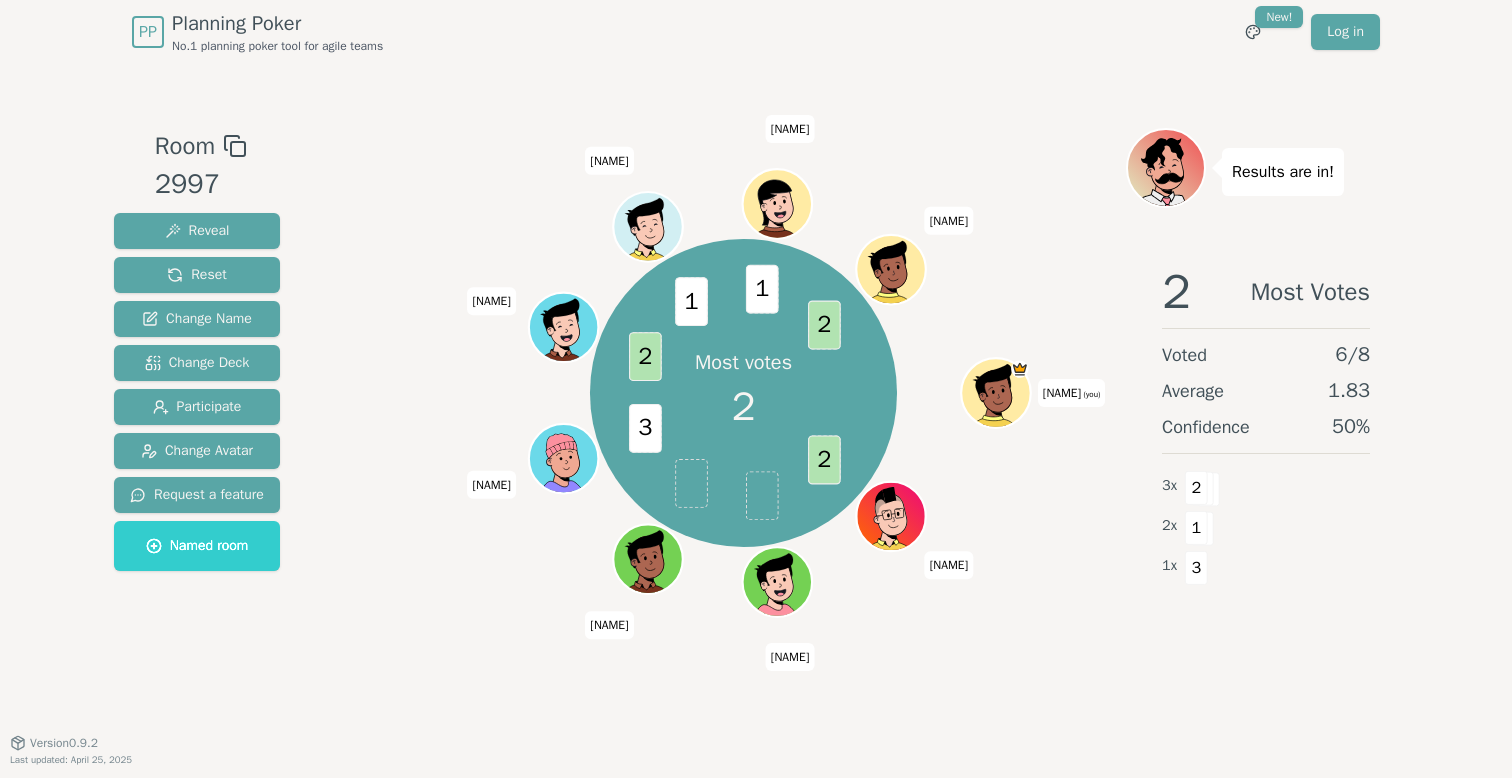 click on "2" at bounding box center [744, 407] 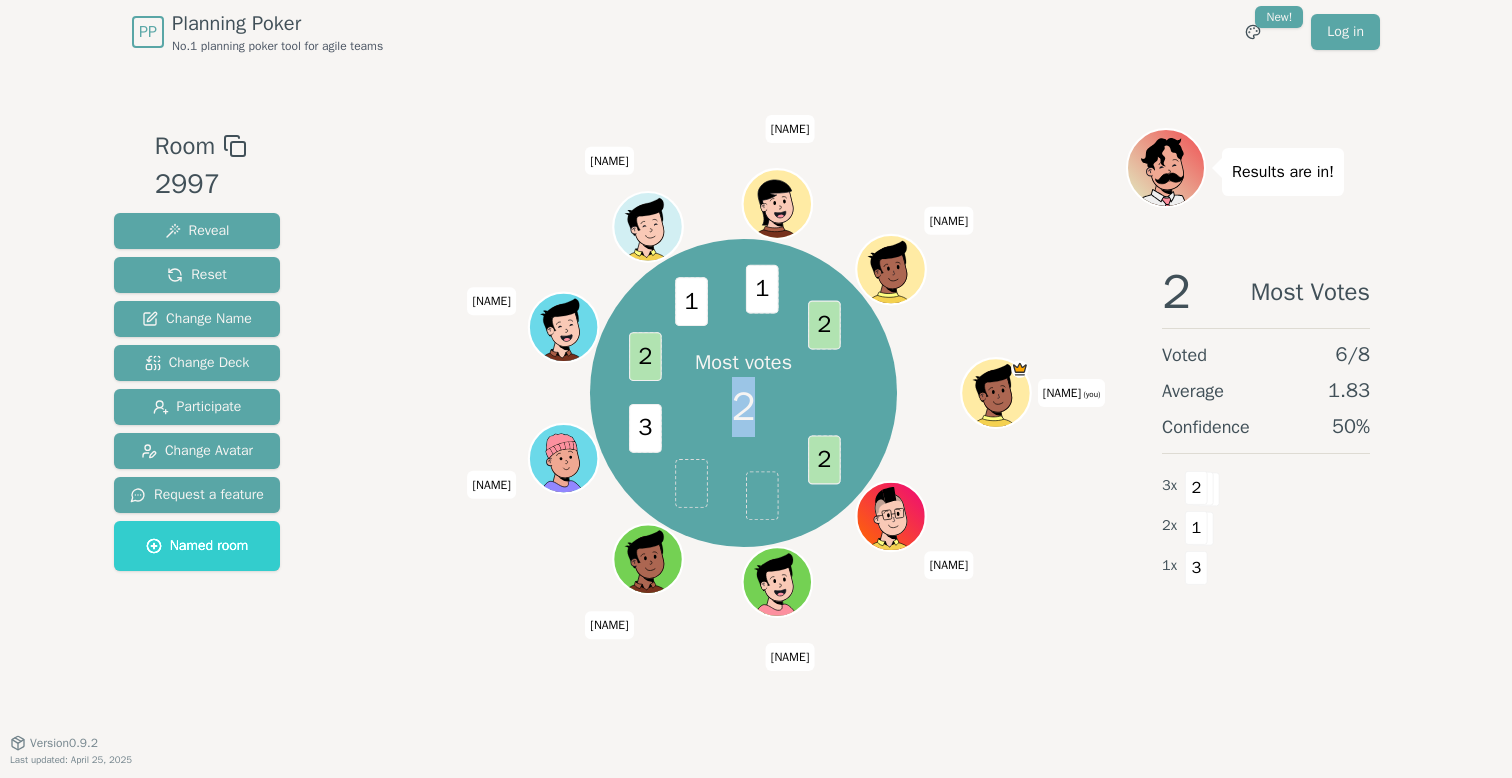 click on "Most votes" at bounding box center (743, 363) 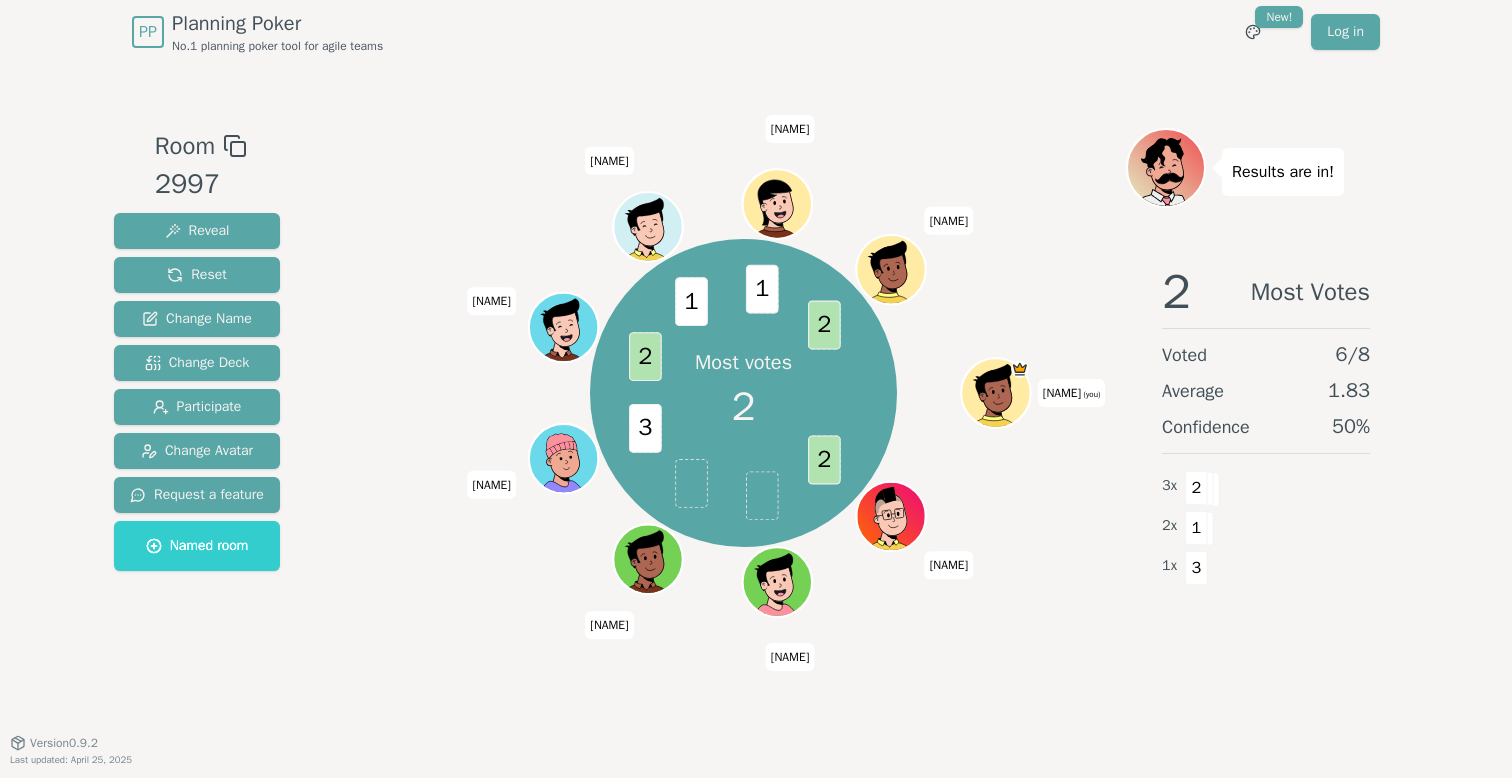 click on "Most votes" at bounding box center (743, 363) 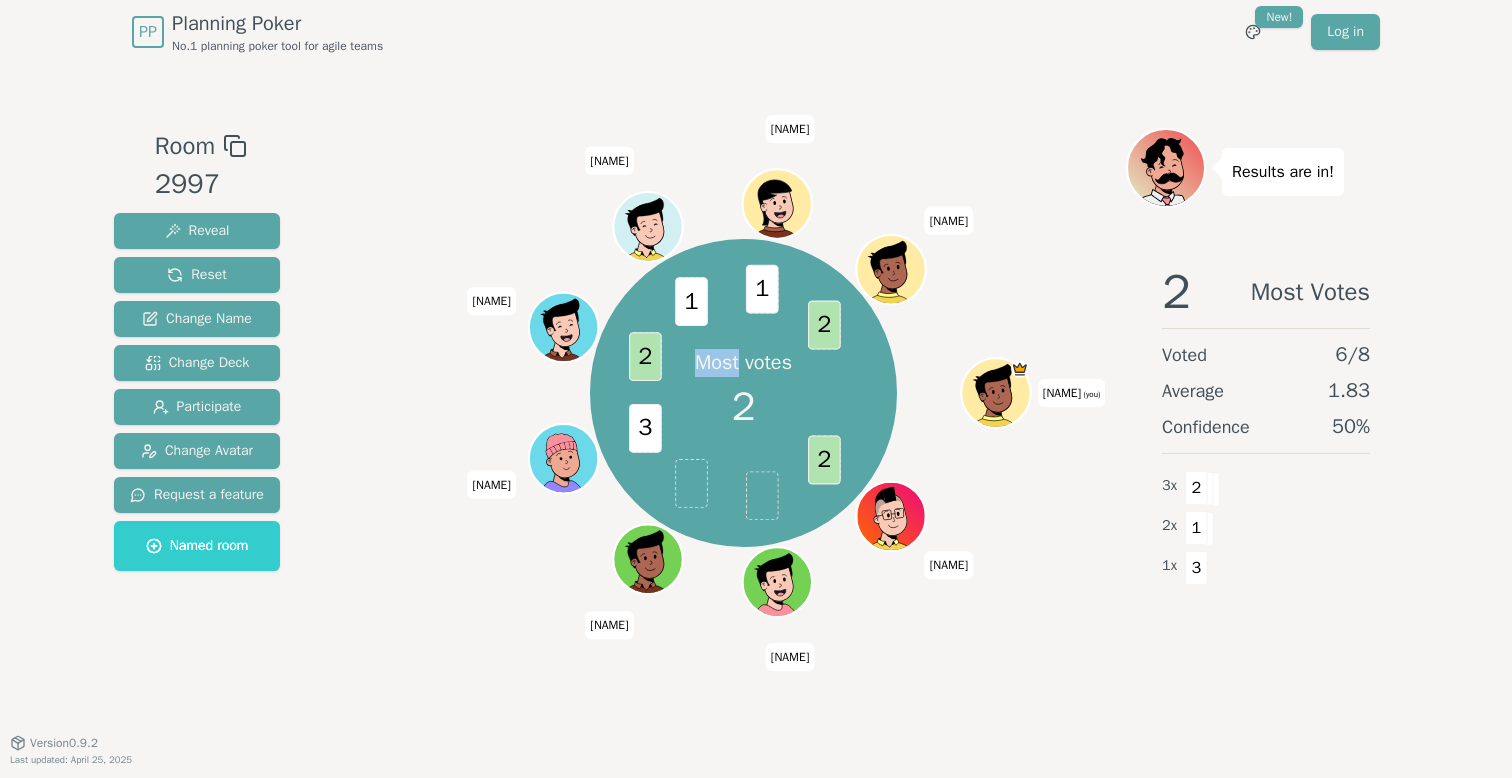 click on "Most votes" at bounding box center [743, 363] 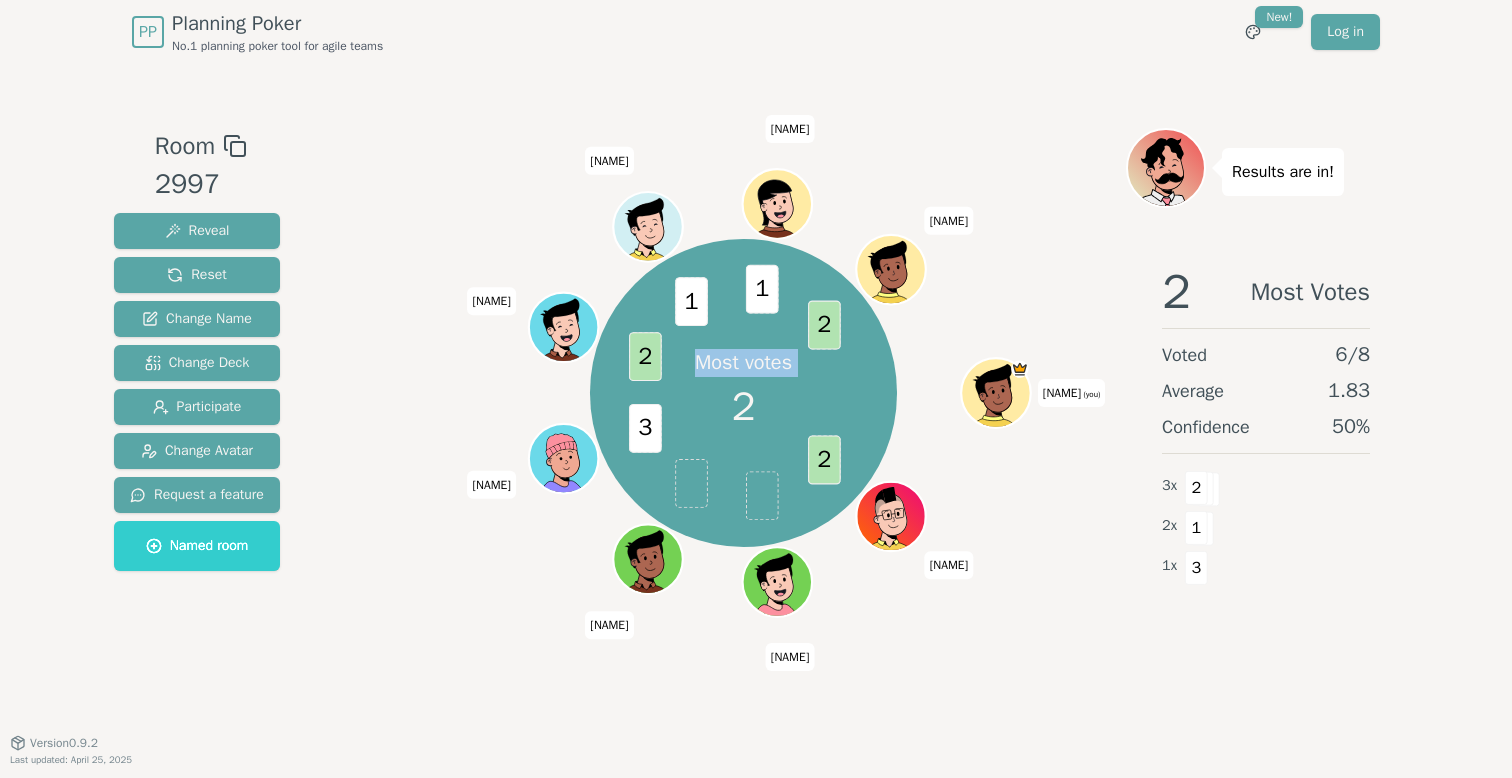 click on "Most votes" at bounding box center [743, 363] 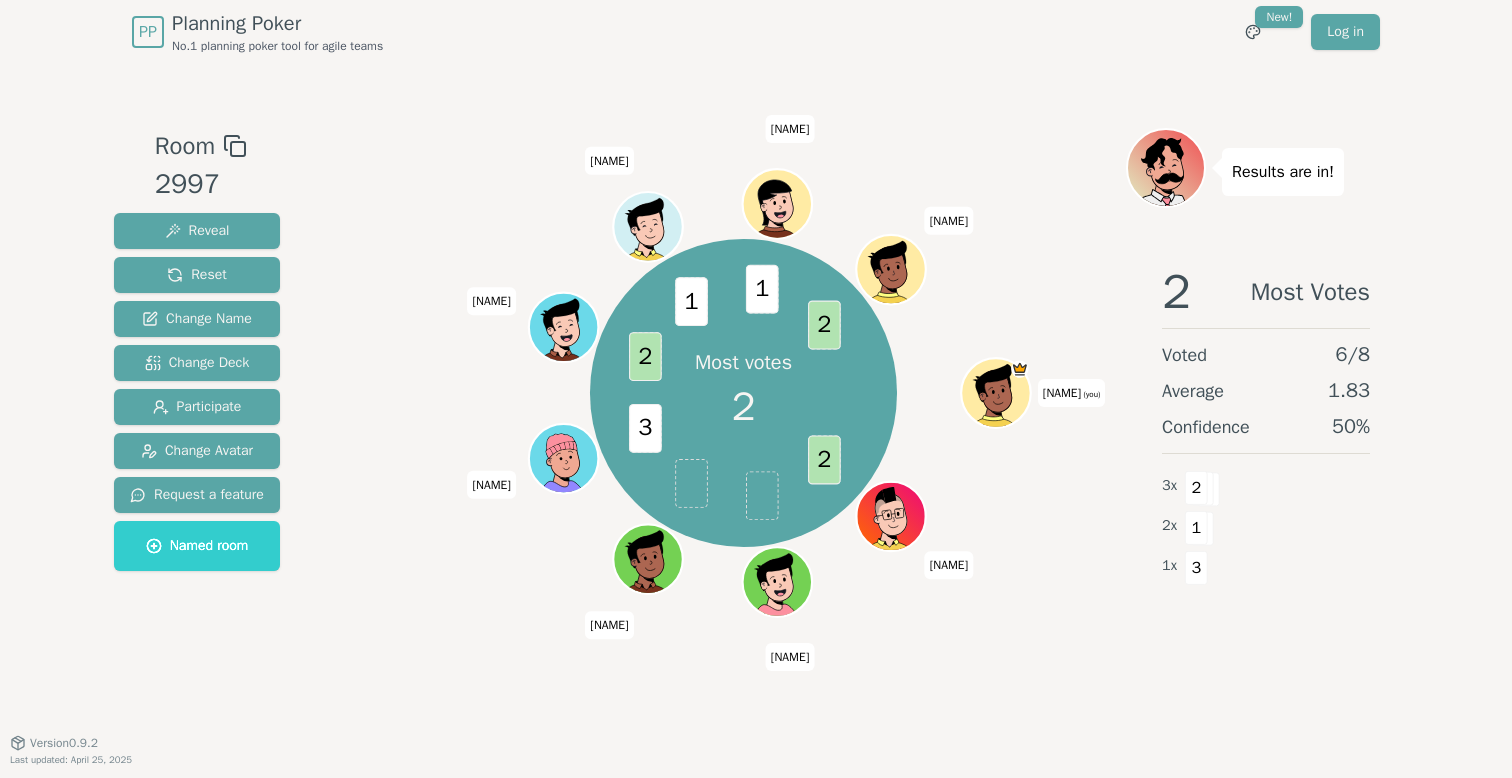 click on "2" at bounding box center (744, 407) 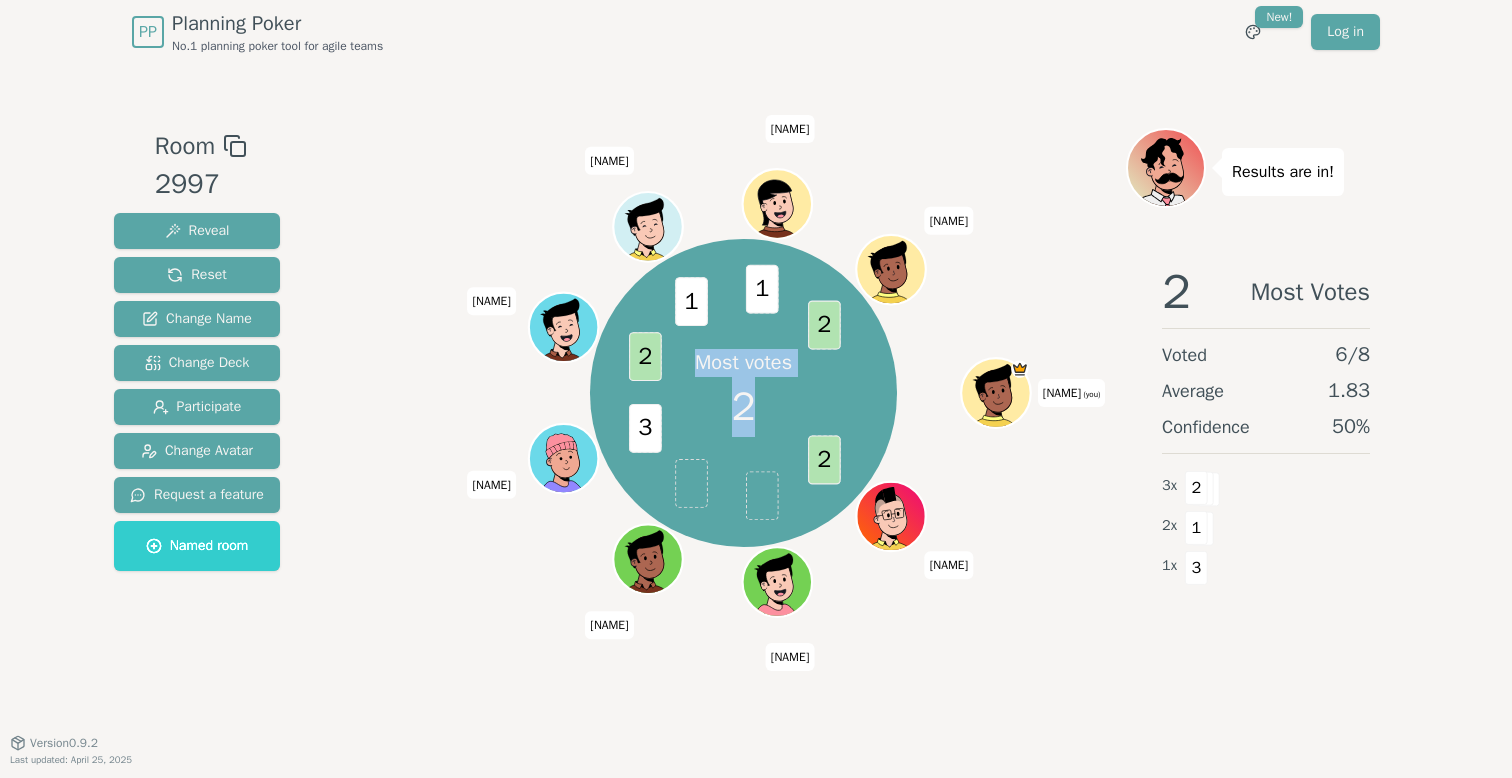 drag, startPoint x: 698, startPoint y: 367, endPoint x: 760, endPoint y: 409, distance: 74.88658 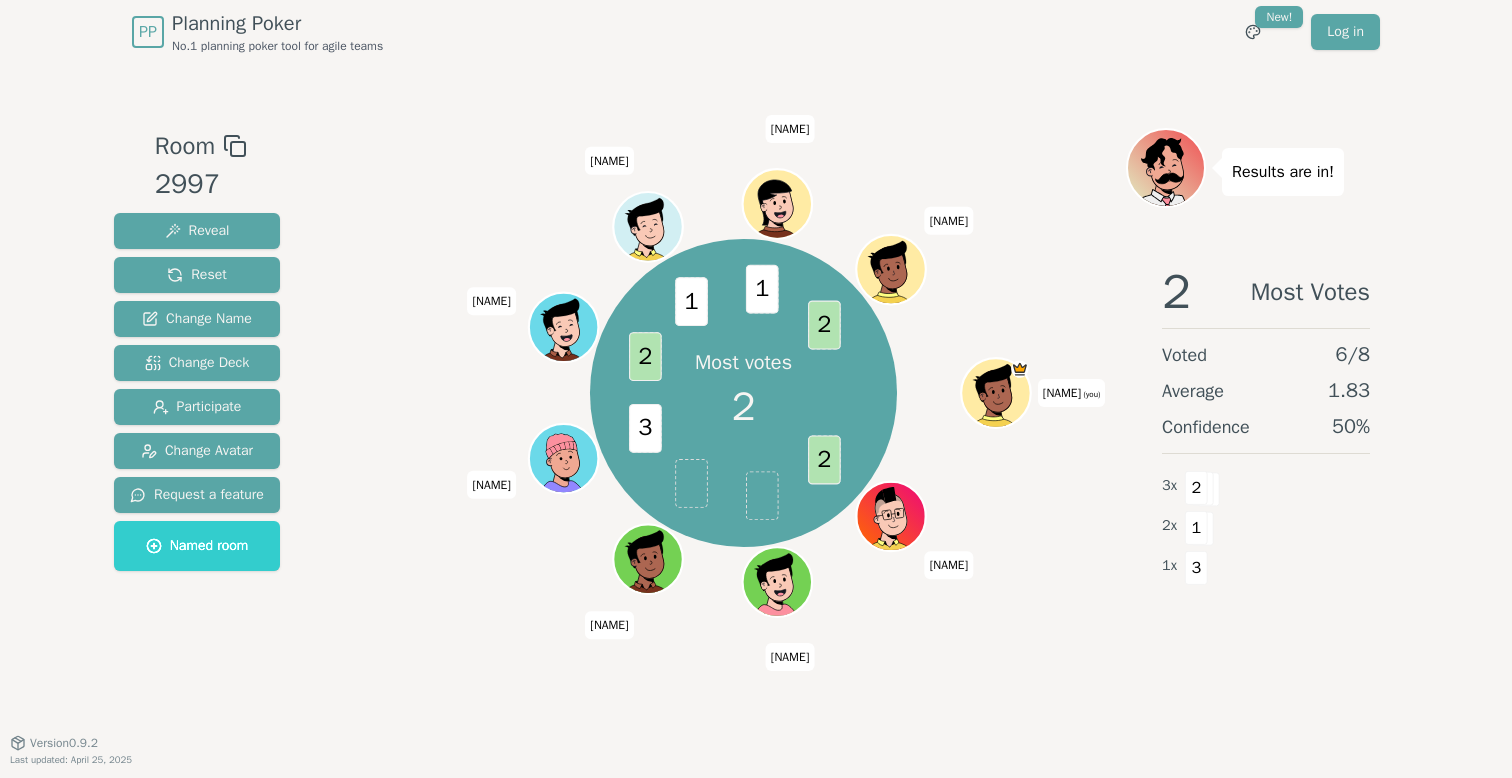 click on "Most votes 2" at bounding box center [744, 393] 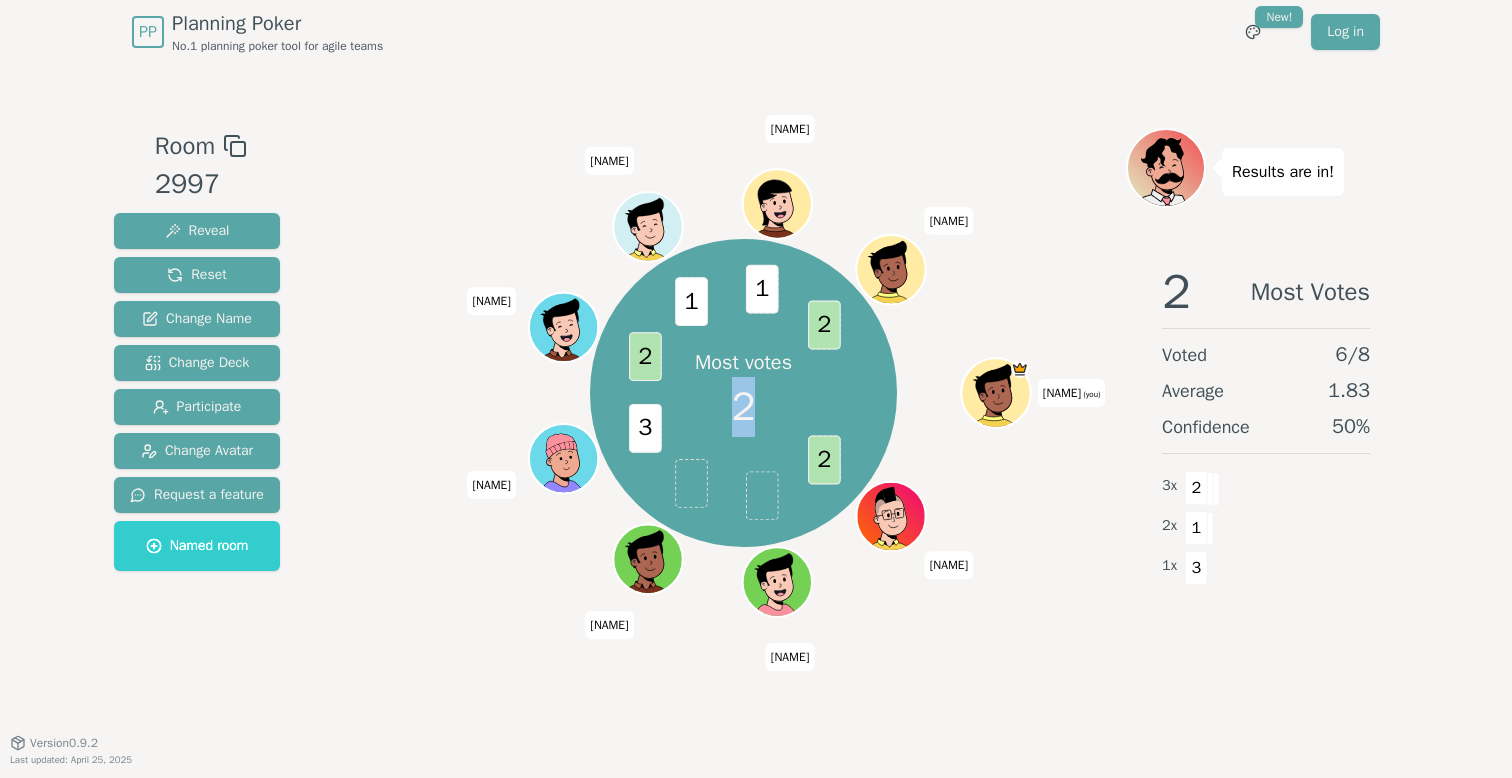 click on "Most votes 2" at bounding box center (744, 393) 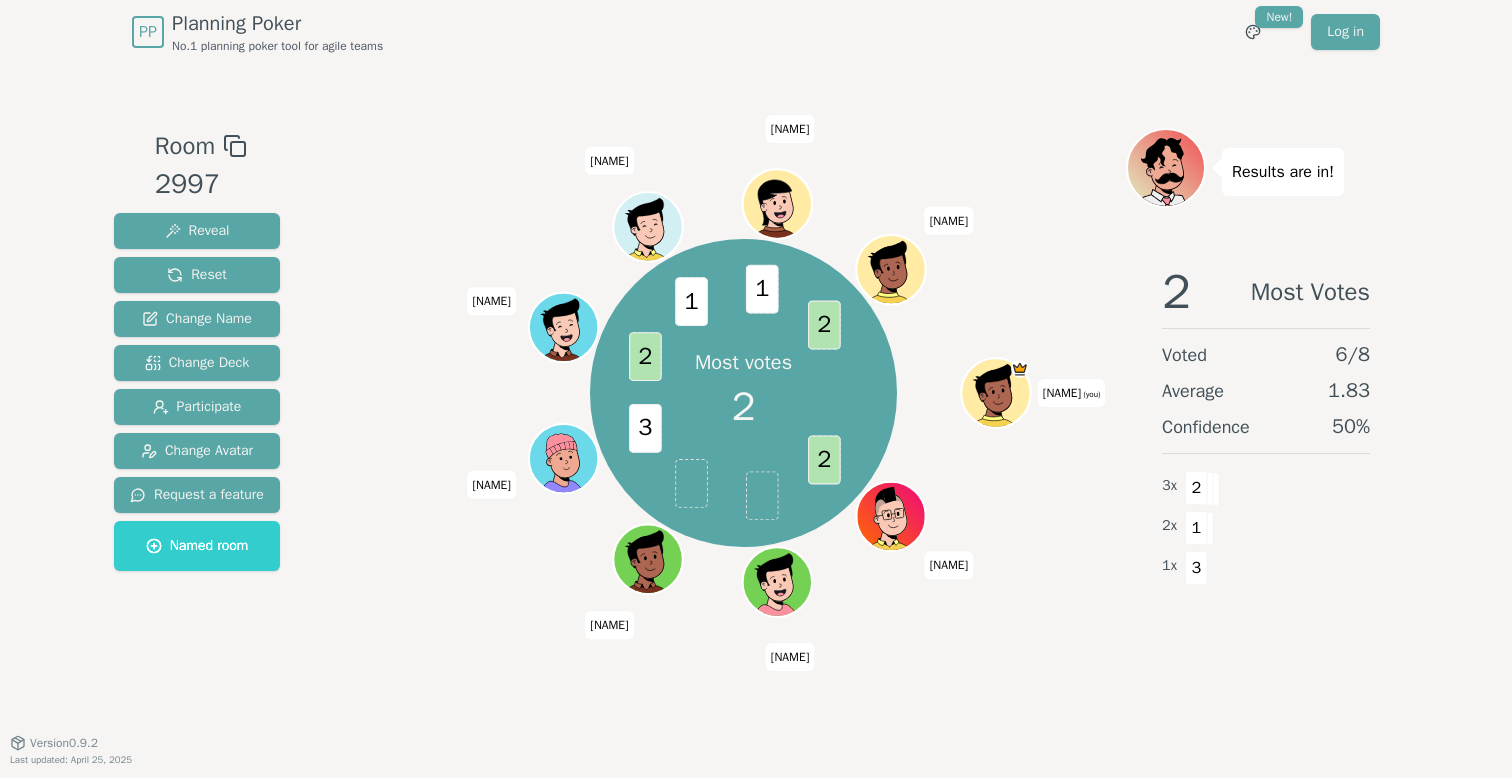 click on "Most votes 2" at bounding box center [744, 393] 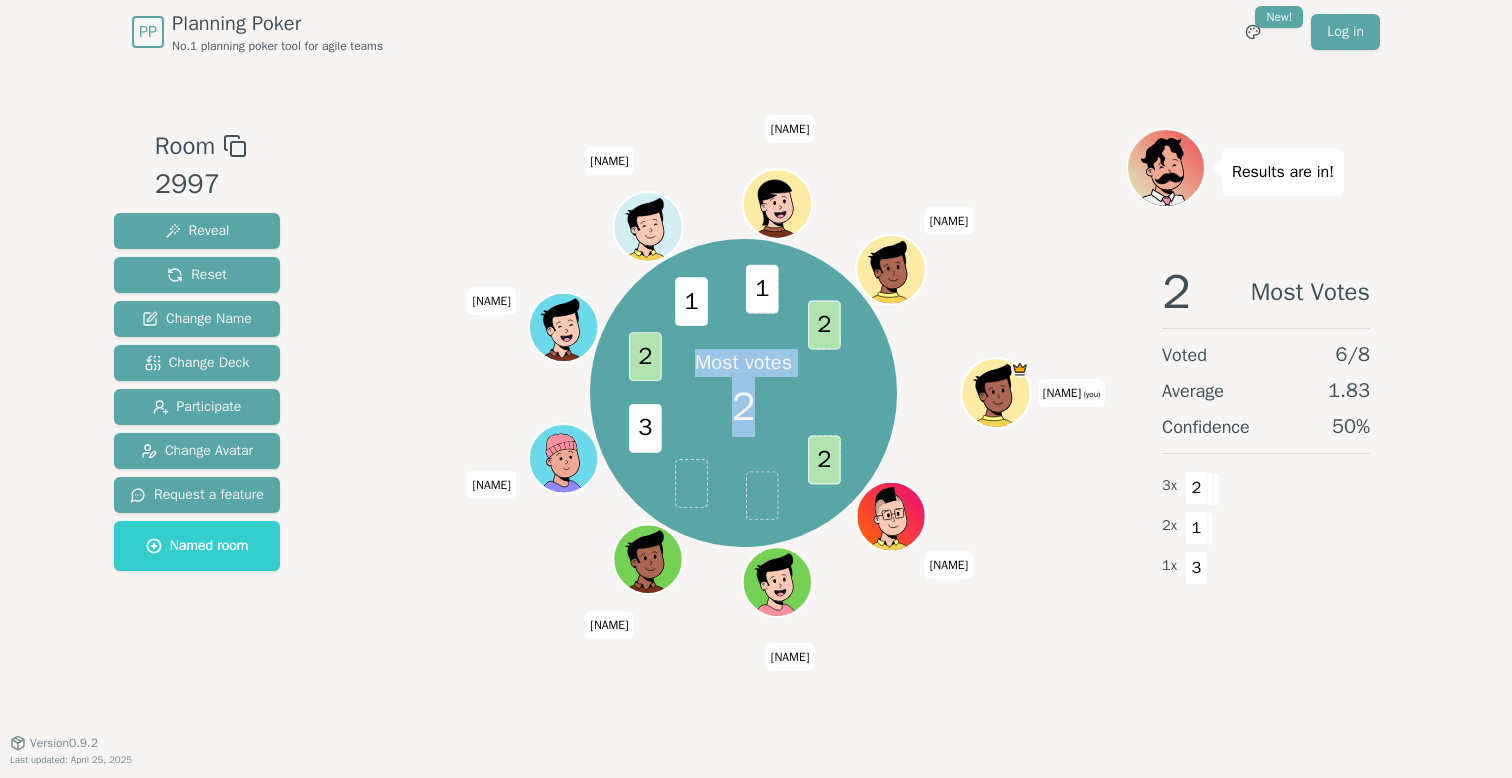 drag, startPoint x: 776, startPoint y: 417, endPoint x: 690, endPoint y: 352, distance: 107.80074 